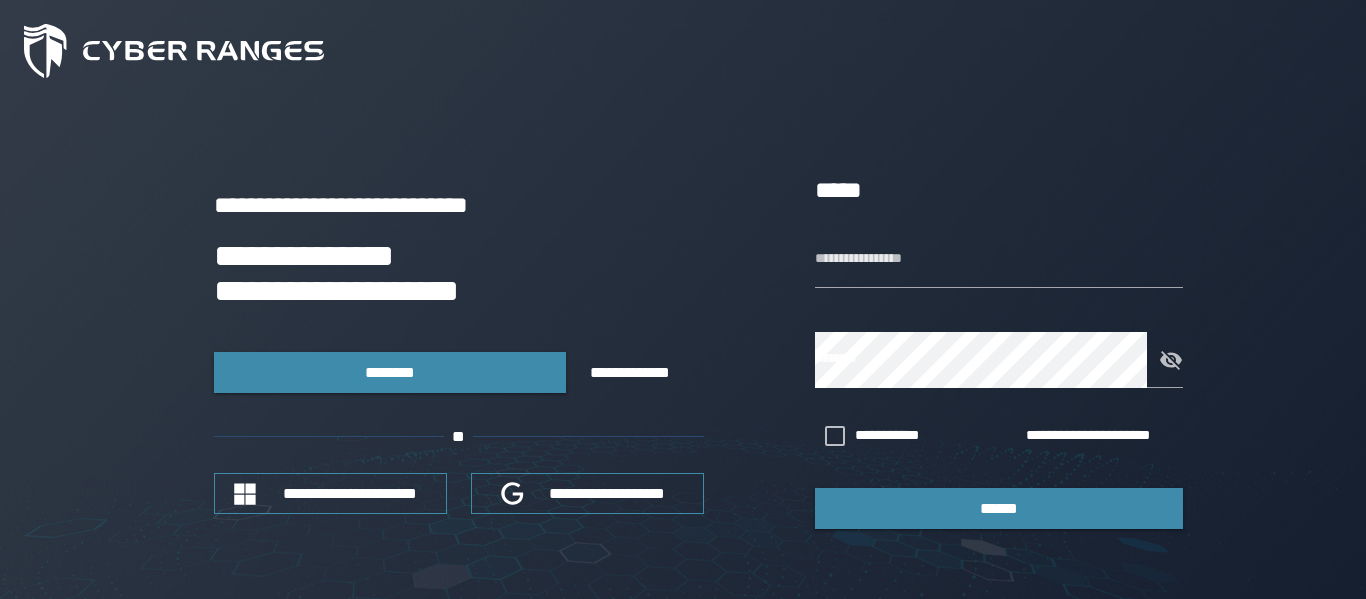 scroll, scrollTop: 0, scrollLeft: 0, axis: both 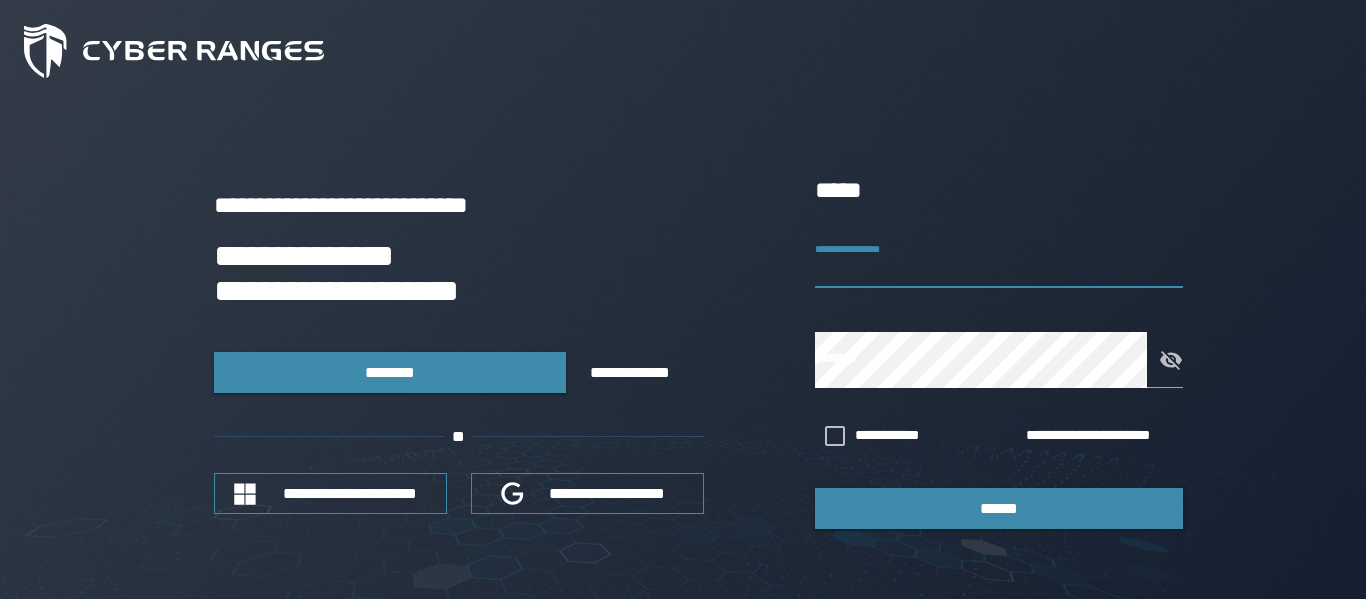click on "**********" at bounding box center [999, 260] 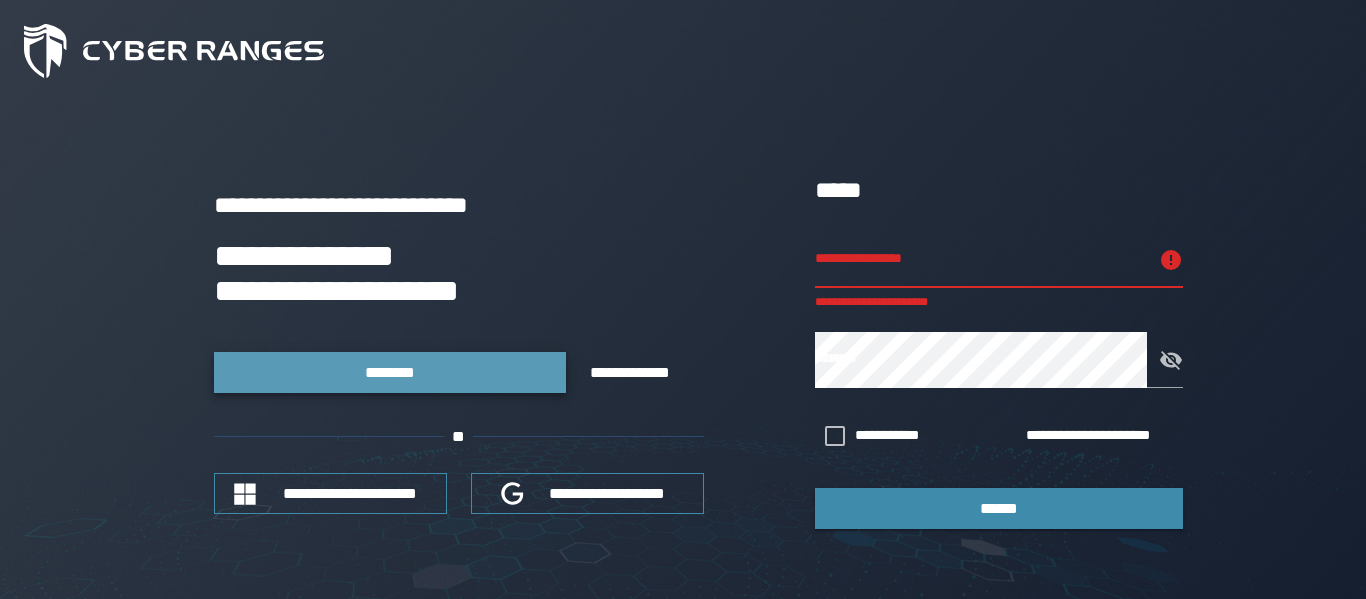click on "********" at bounding box center [389, 372] 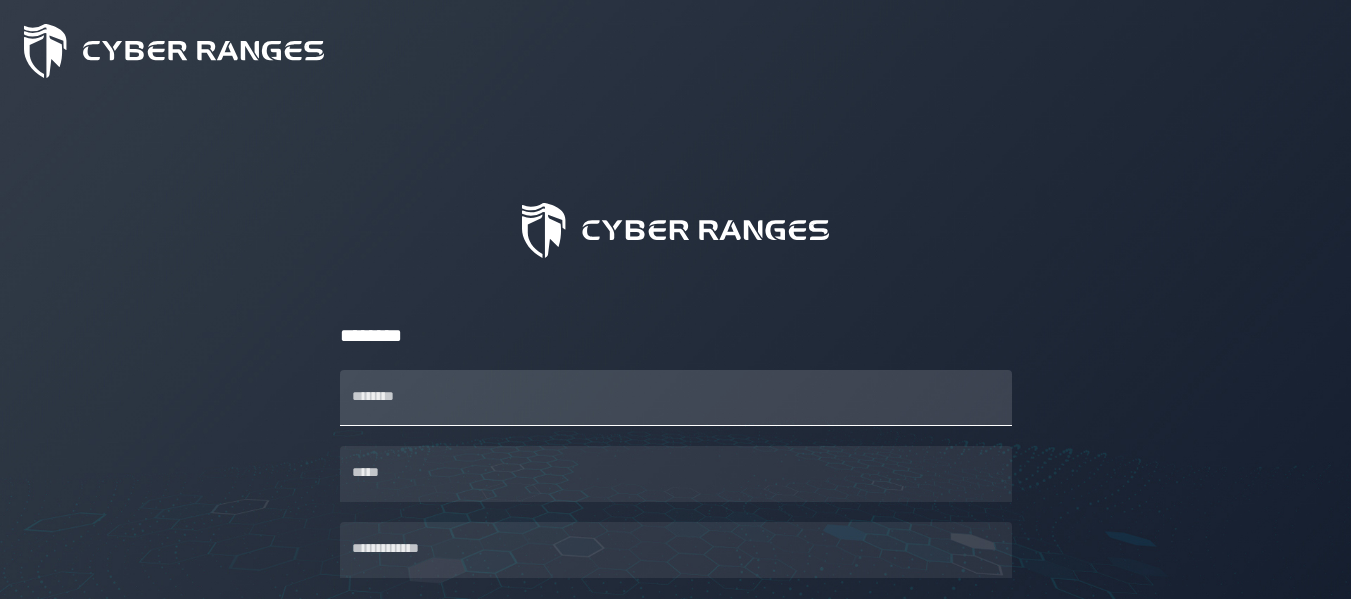 click on "********" at bounding box center (676, 398) 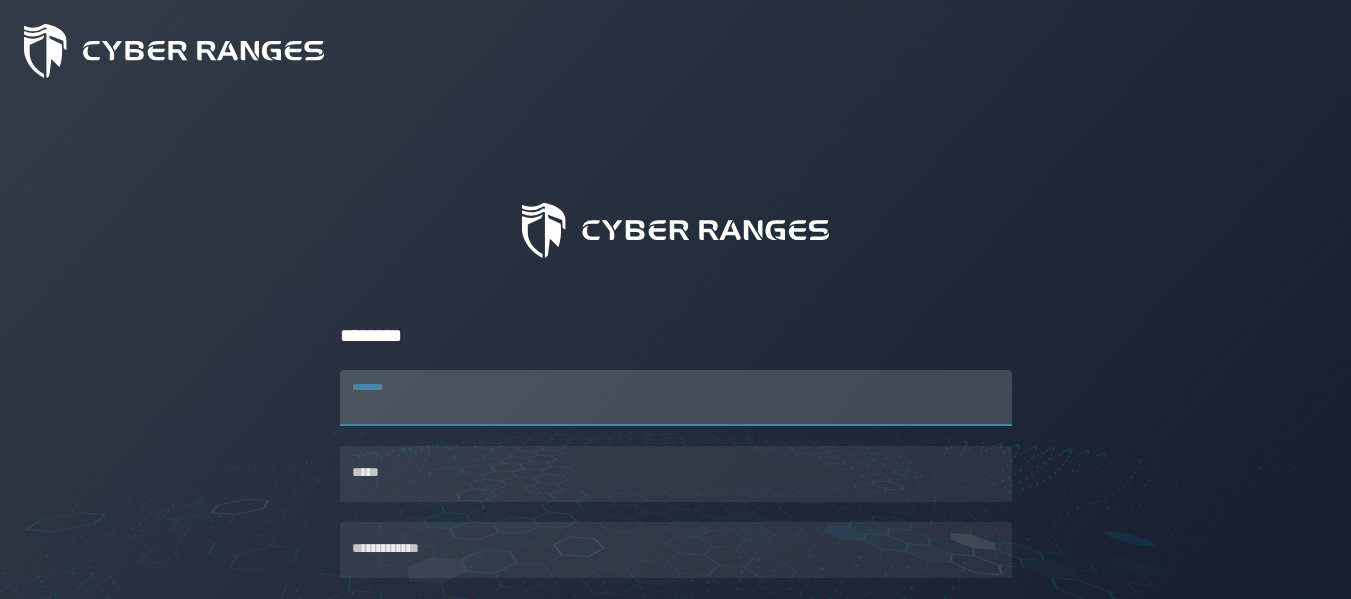scroll, scrollTop: 305, scrollLeft: 0, axis: vertical 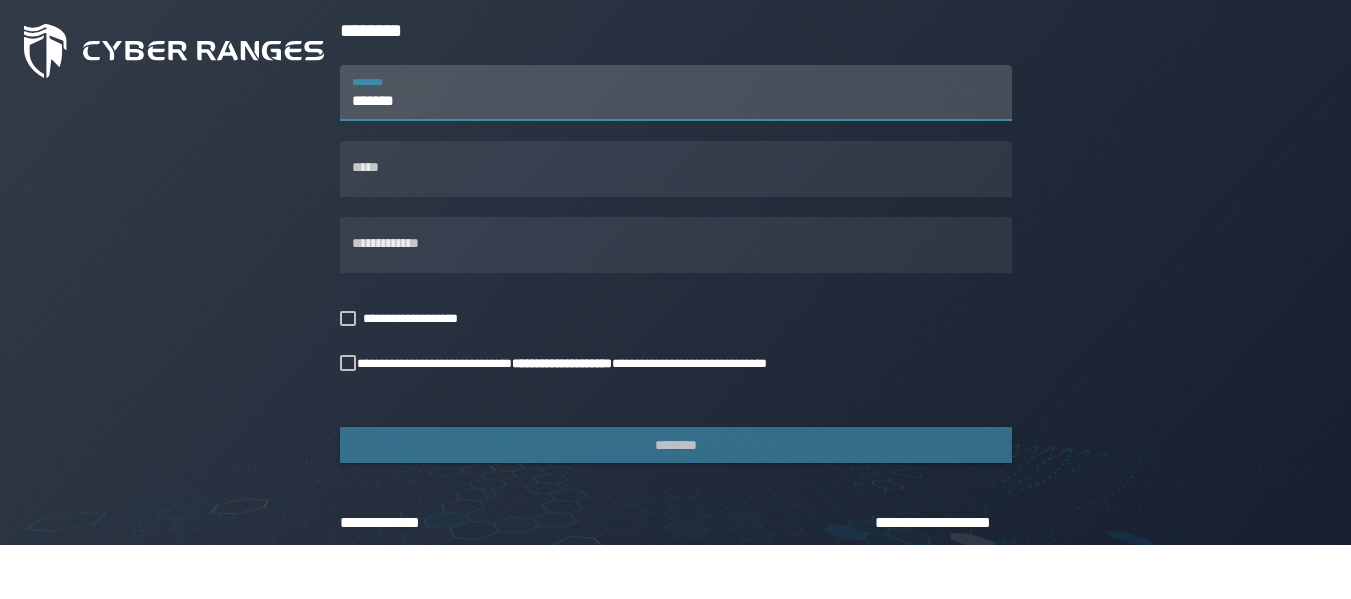 type on "*******" 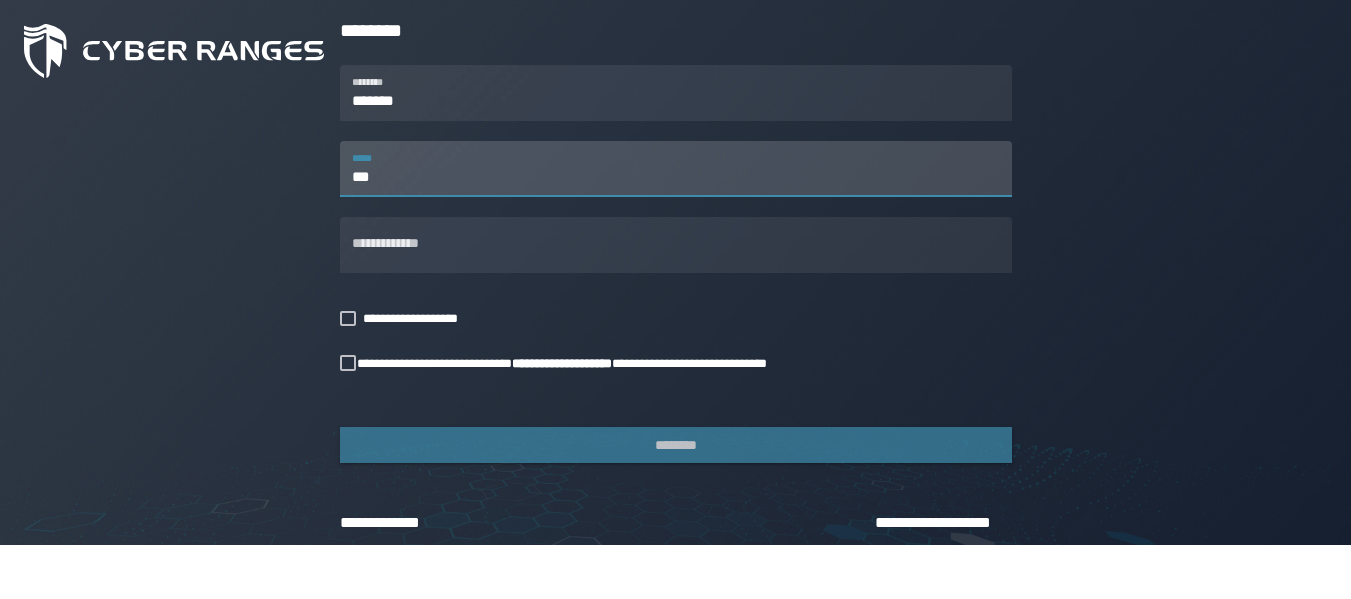 type on "**********" 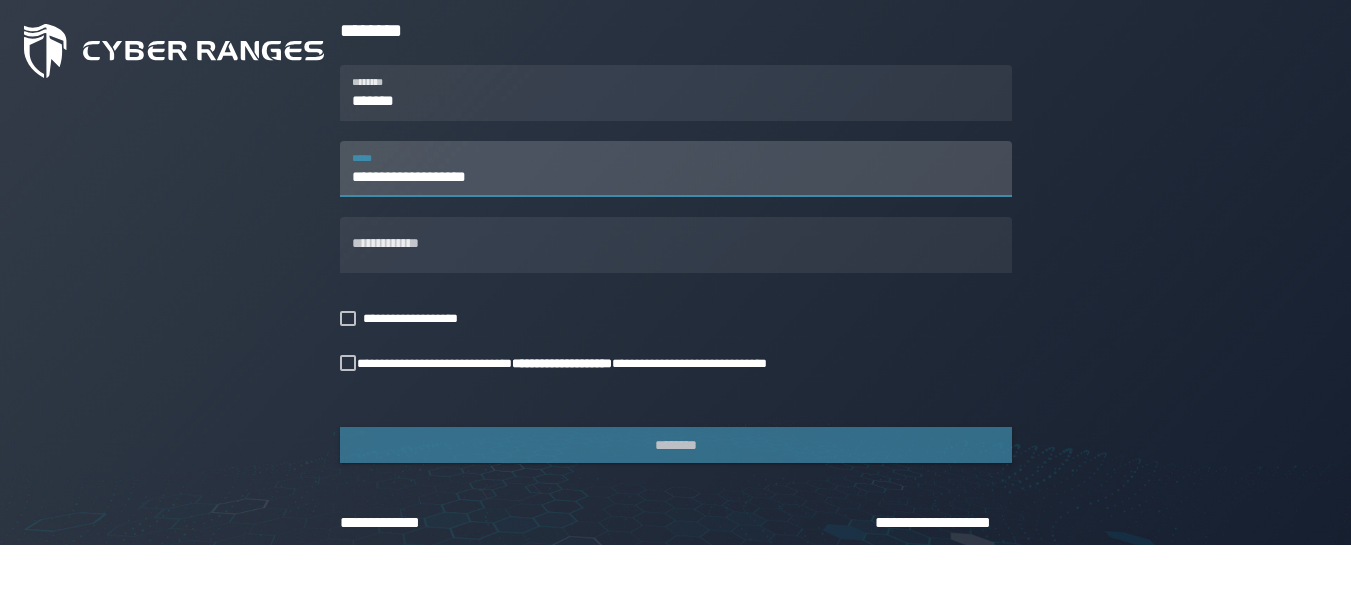 type on "**********" 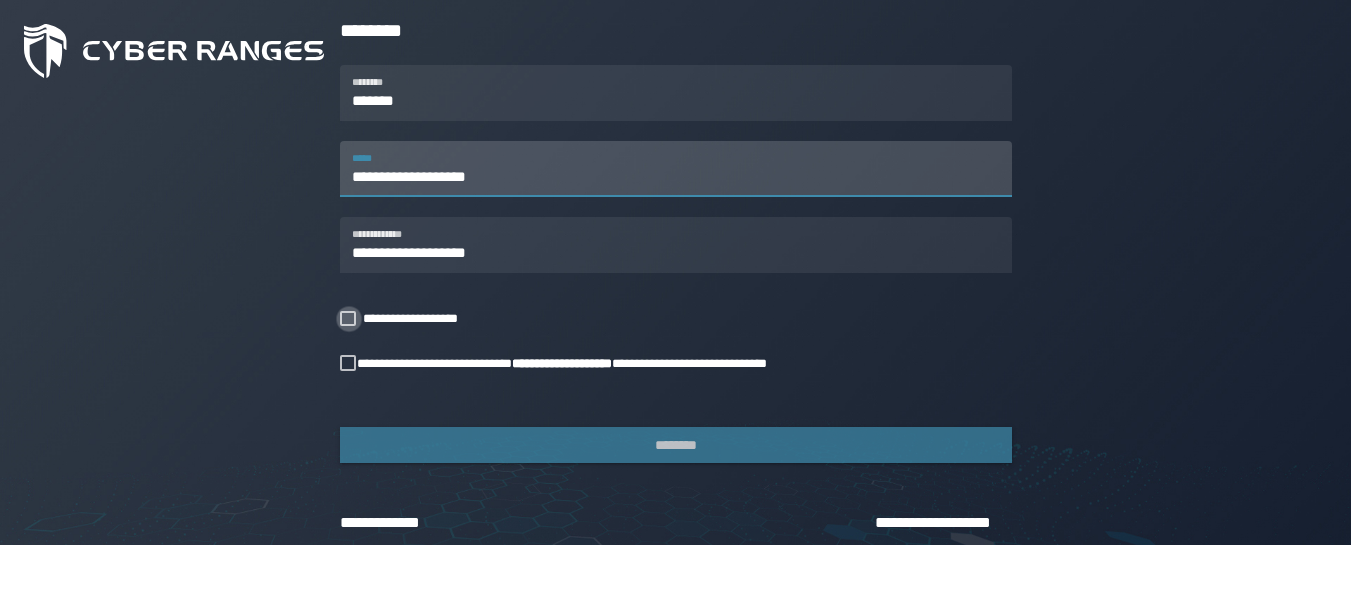click 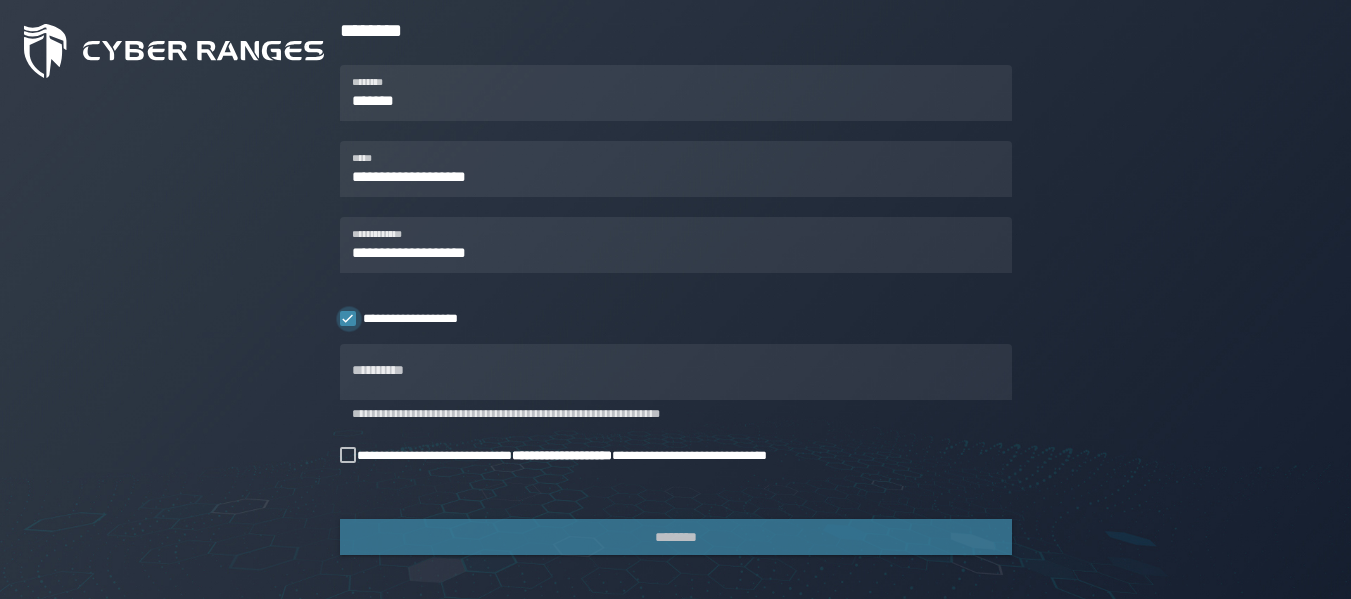 click 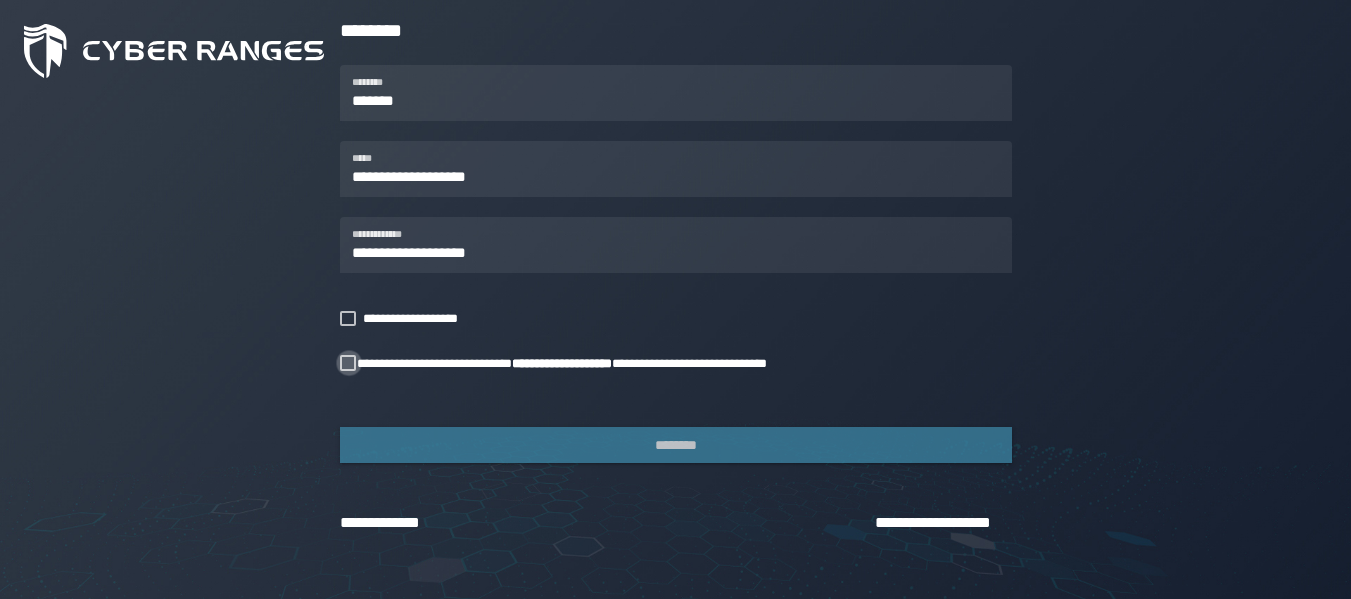click 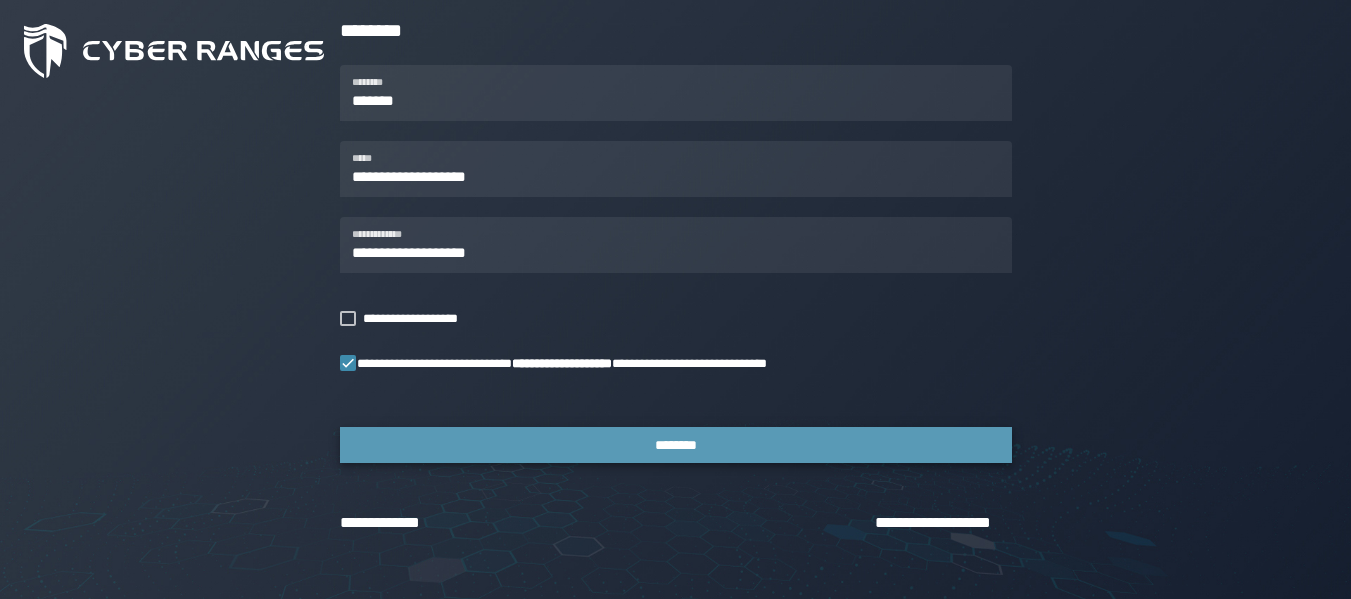 click on "********" at bounding box center [676, 445] 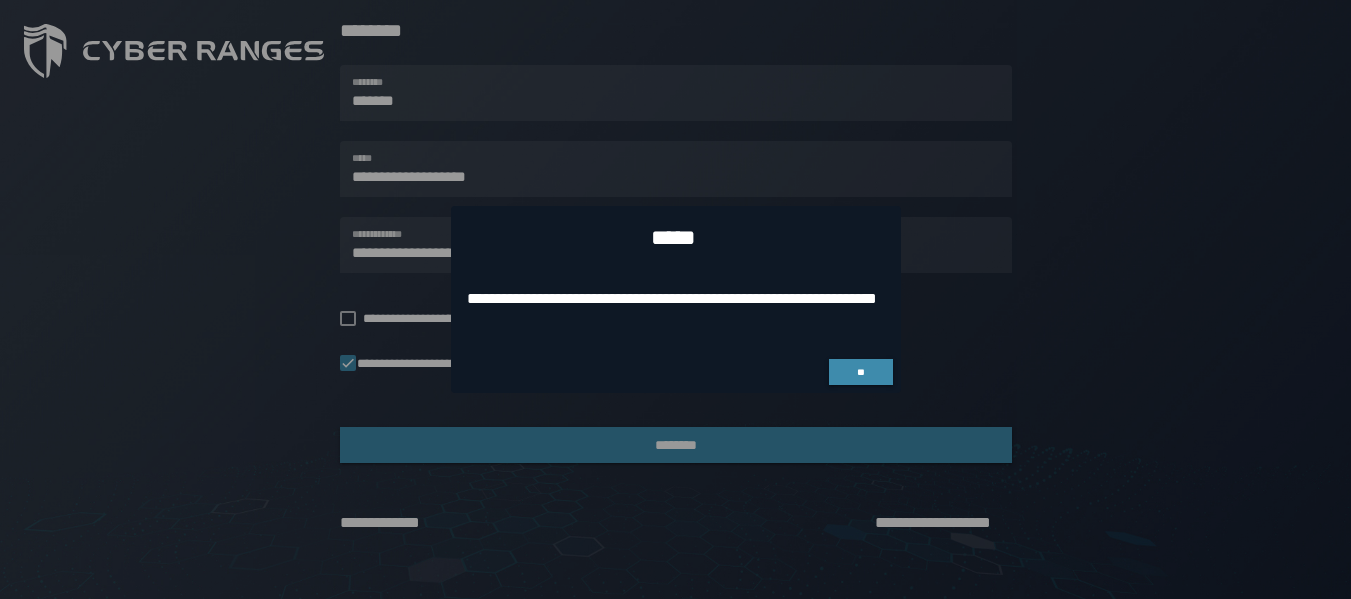 scroll, scrollTop: 0, scrollLeft: 0, axis: both 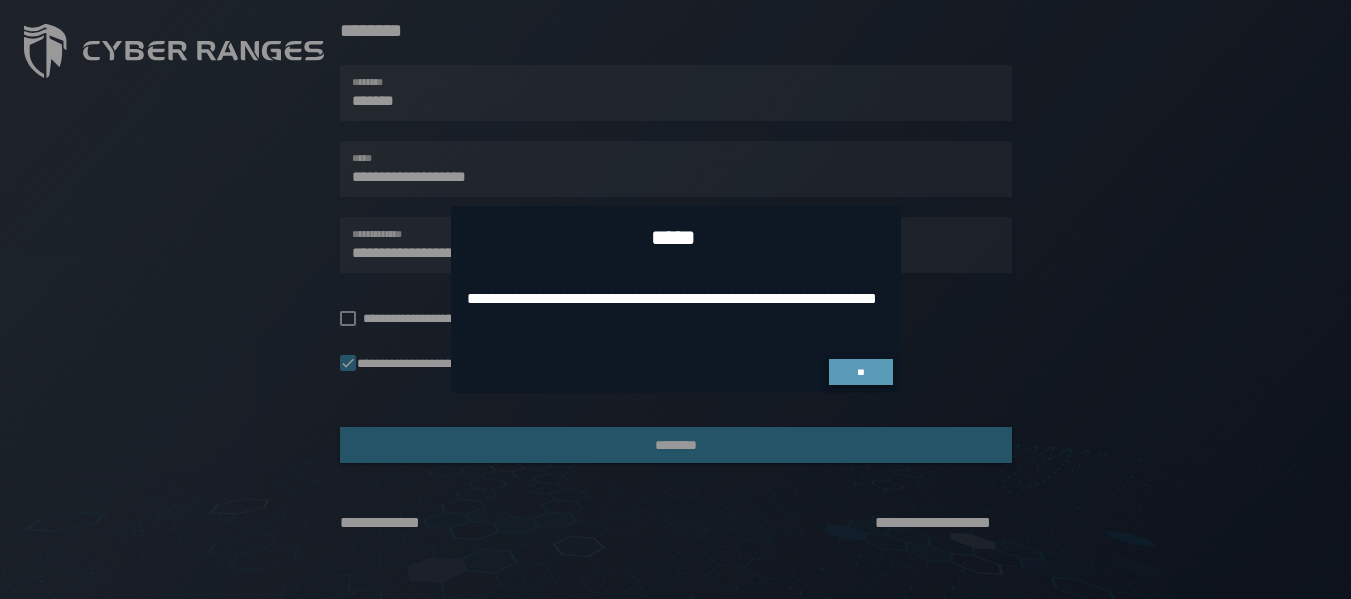 click on "**" at bounding box center (861, 372) 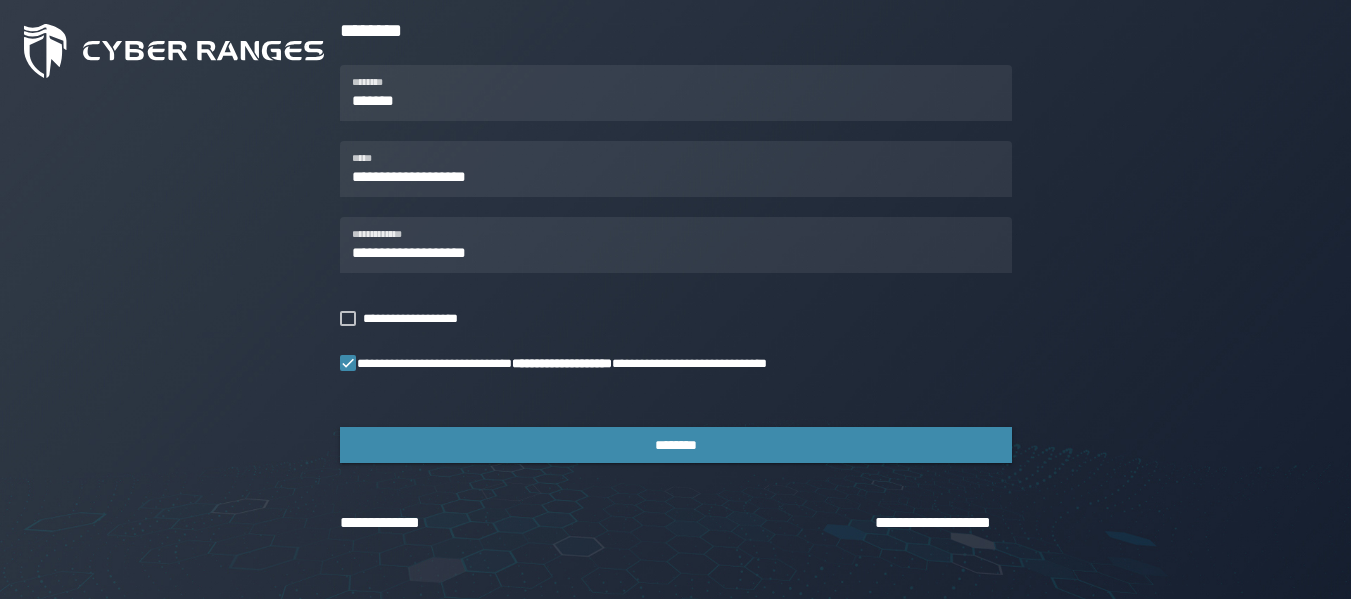 click 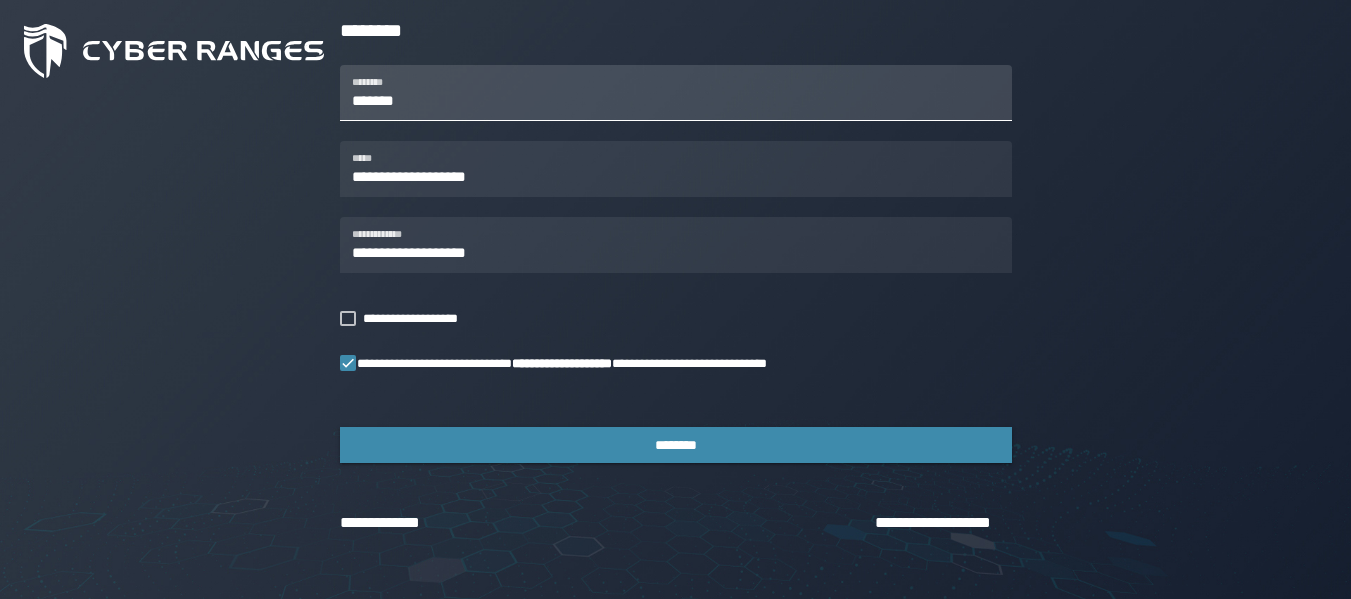 click on "*******" at bounding box center (676, 93) 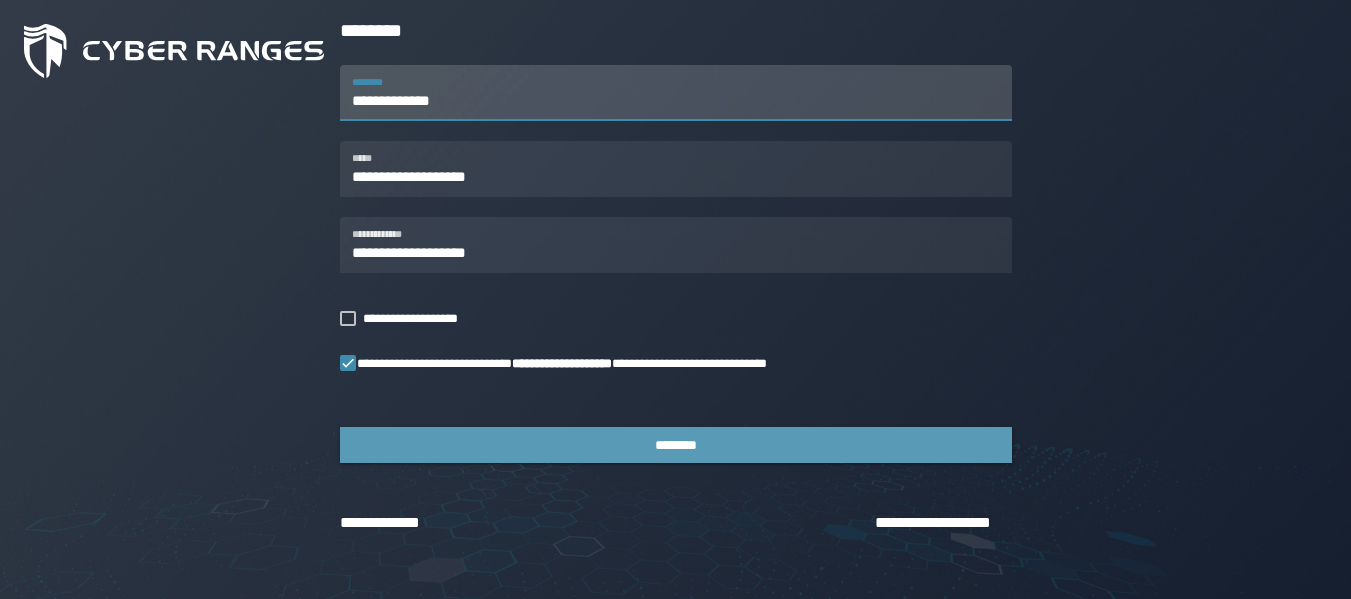 type on "**********" 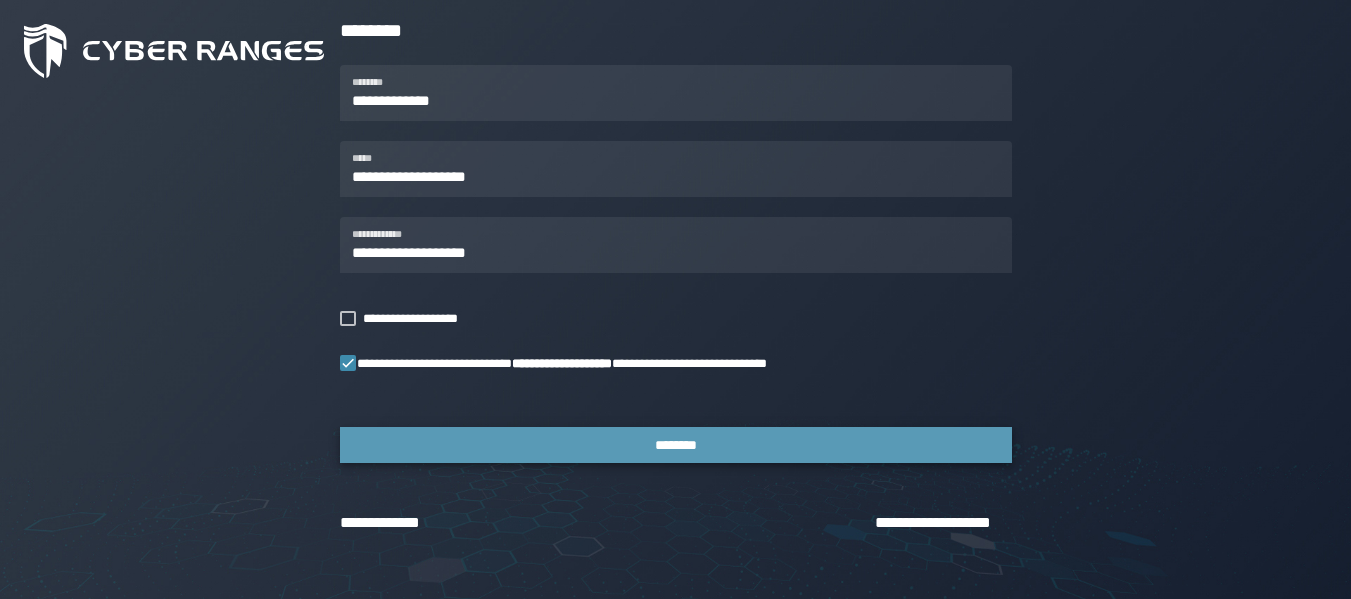 click on "********" at bounding box center [676, 445] 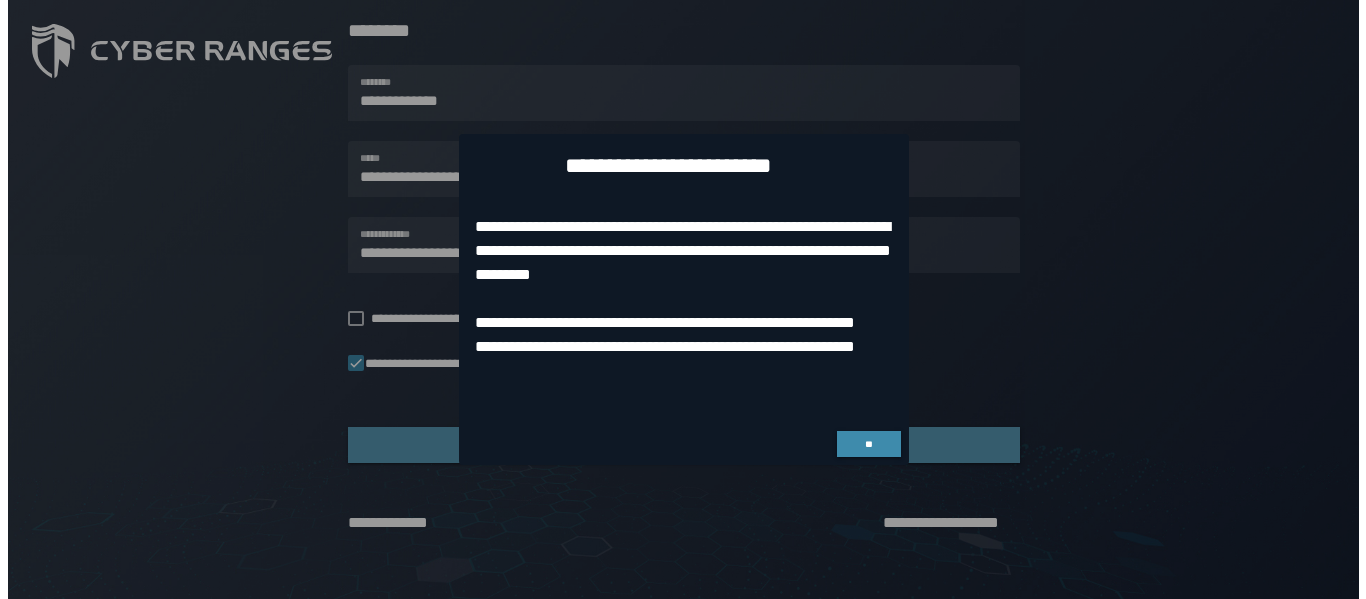 scroll, scrollTop: 0, scrollLeft: 0, axis: both 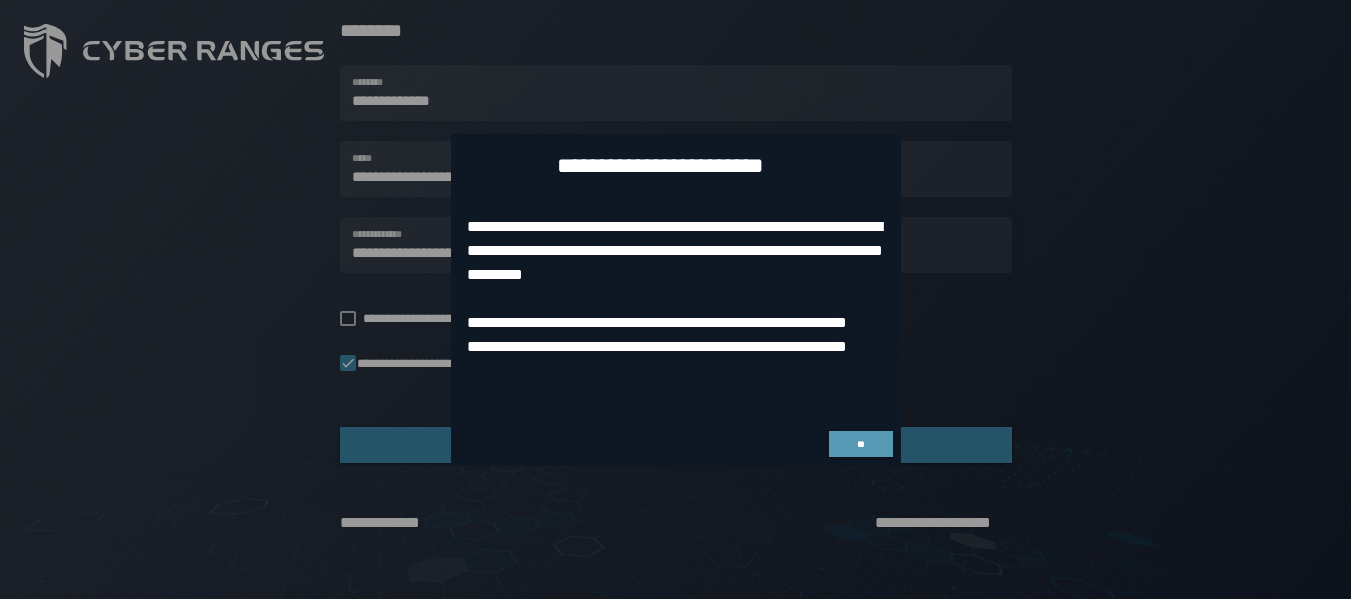 click on "**" at bounding box center [861, 444] 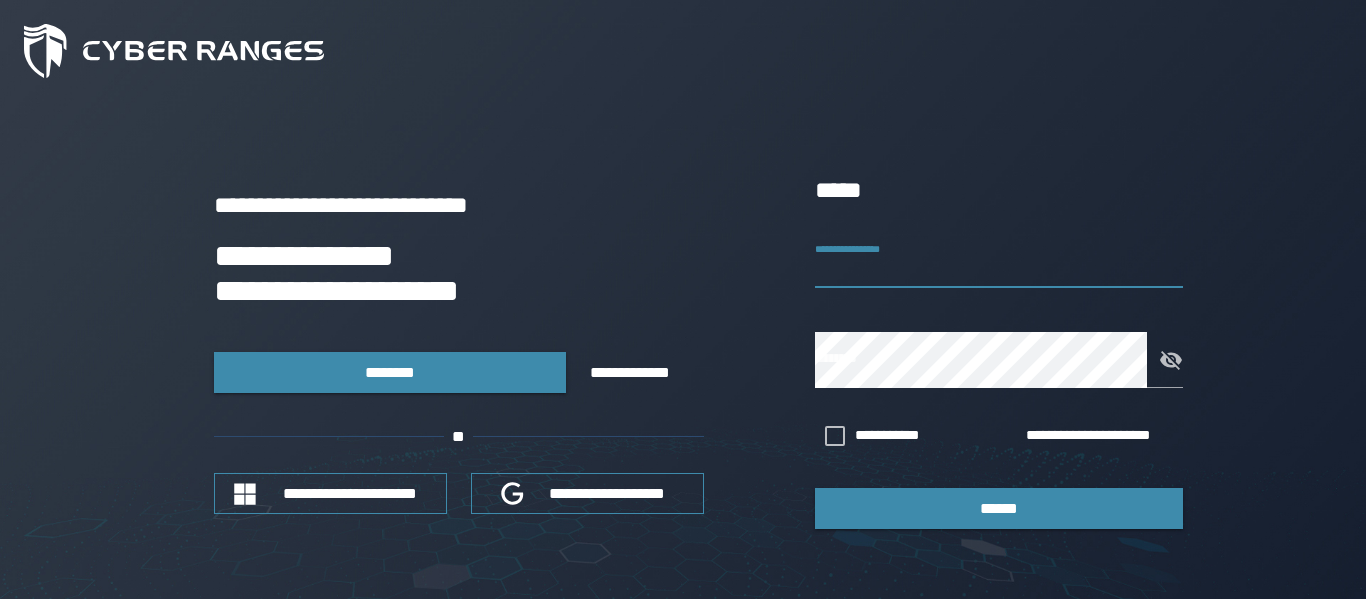 click on "**********" at bounding box center (999, 260) 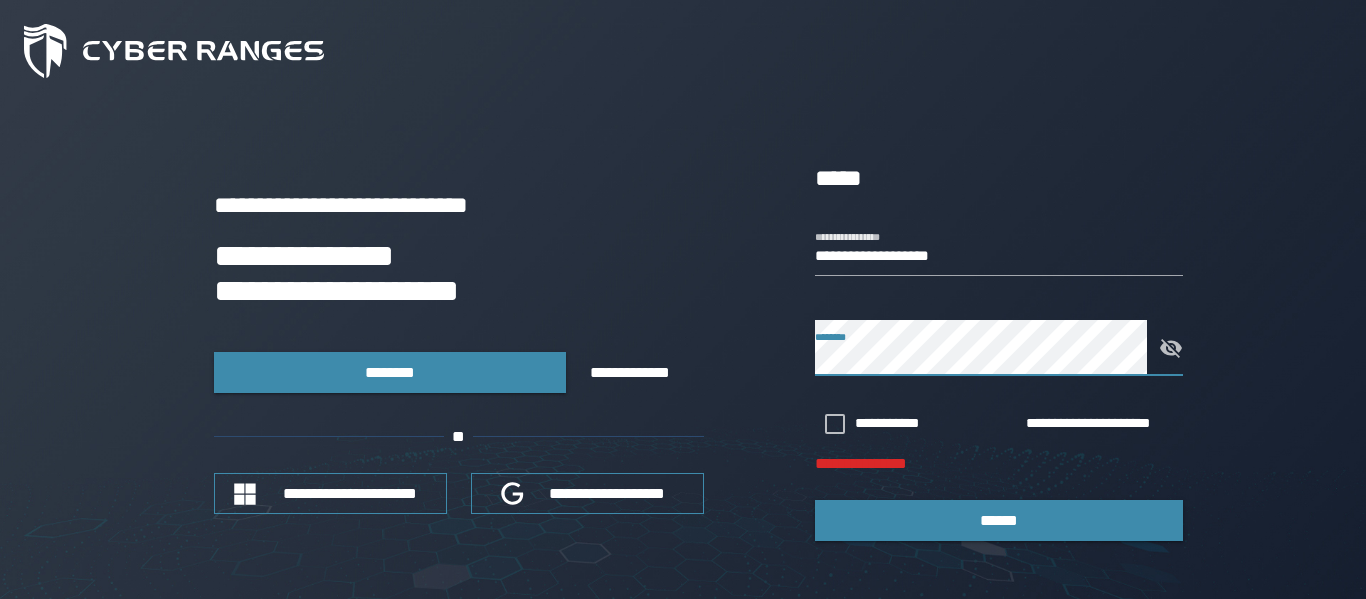 click on "**********" at bounding box center (459, 350) 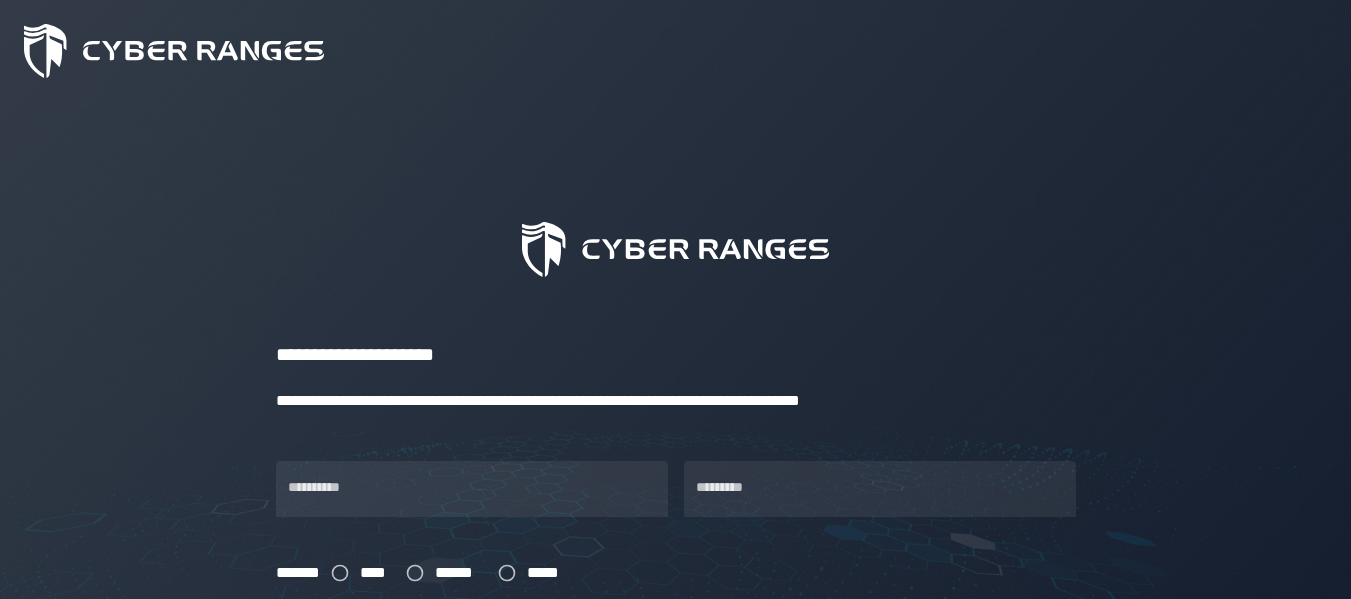 scroll, scrollTop: 0, scrollLeft: 0, axis: both 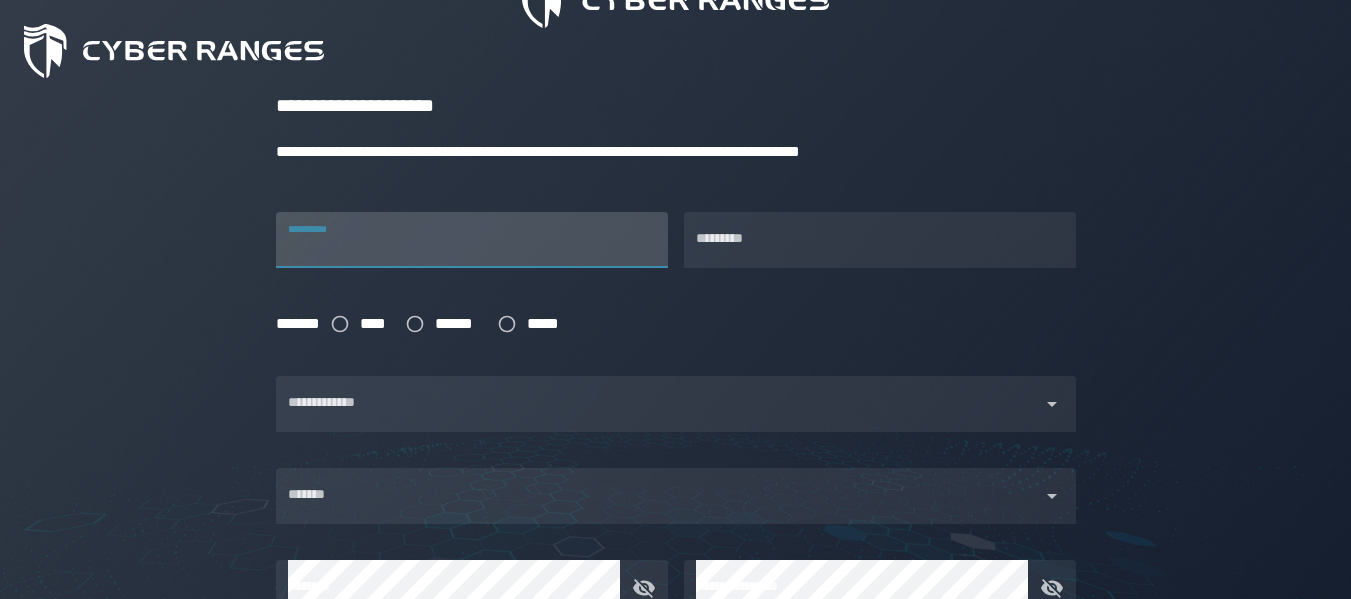 click on "**********" at bounding box center (472, 240) 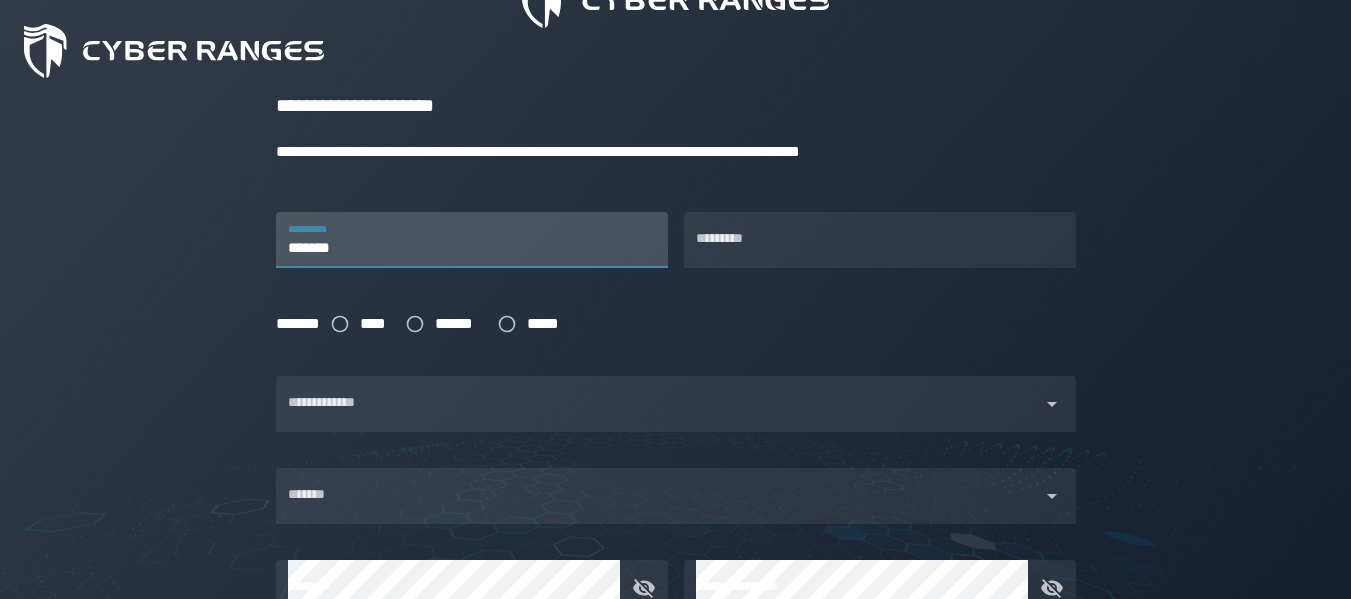 type on "**********" 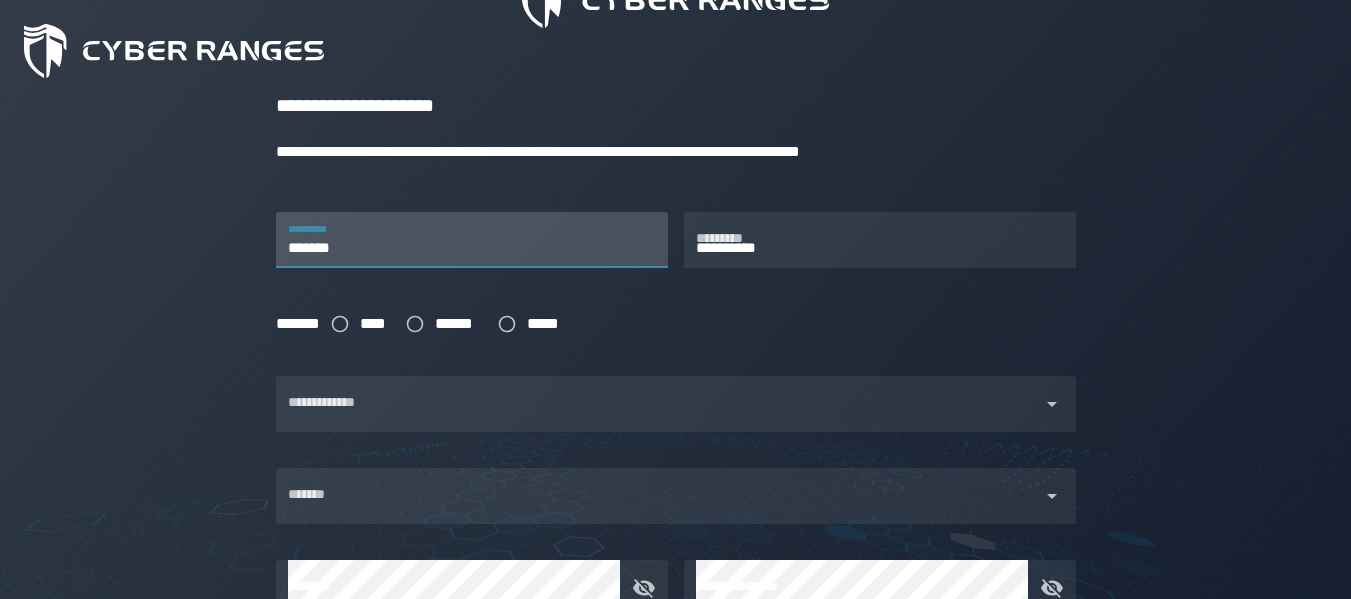 type on "*****" 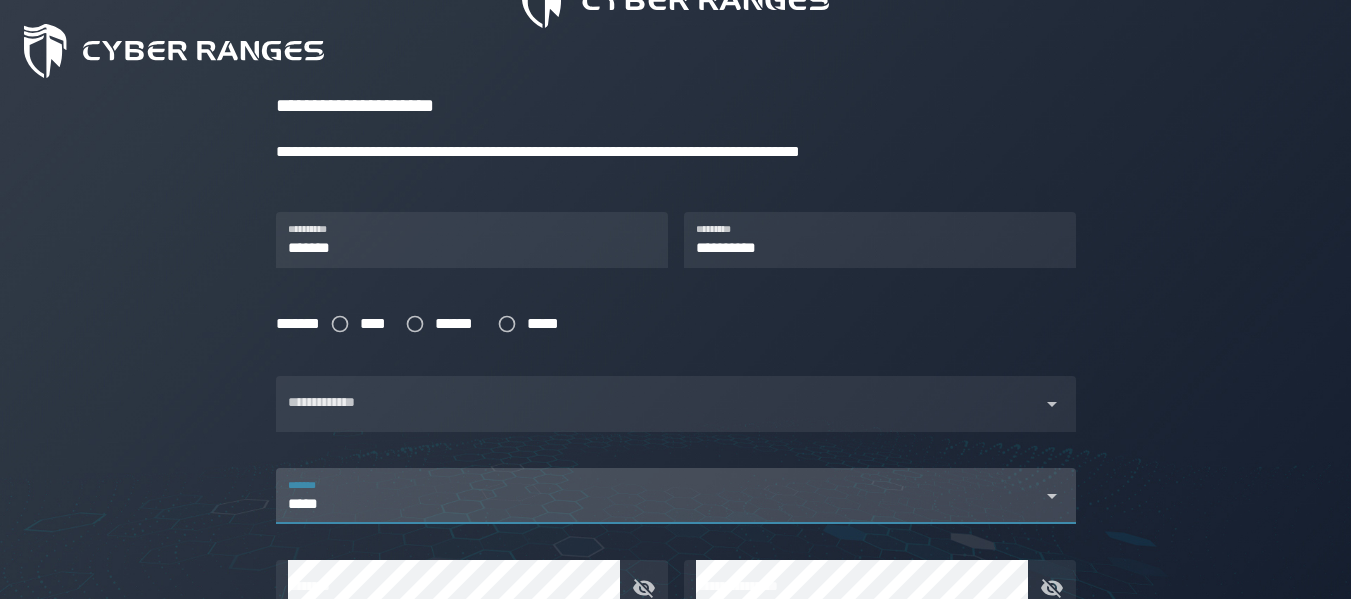 type on "*****" 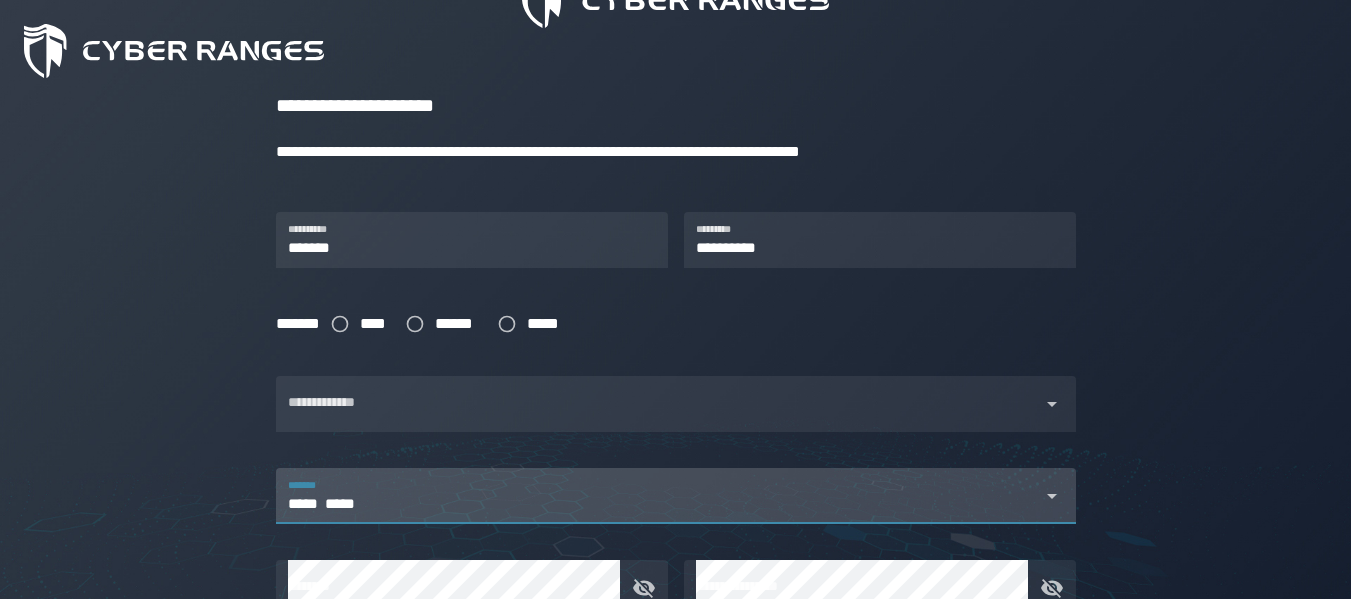type 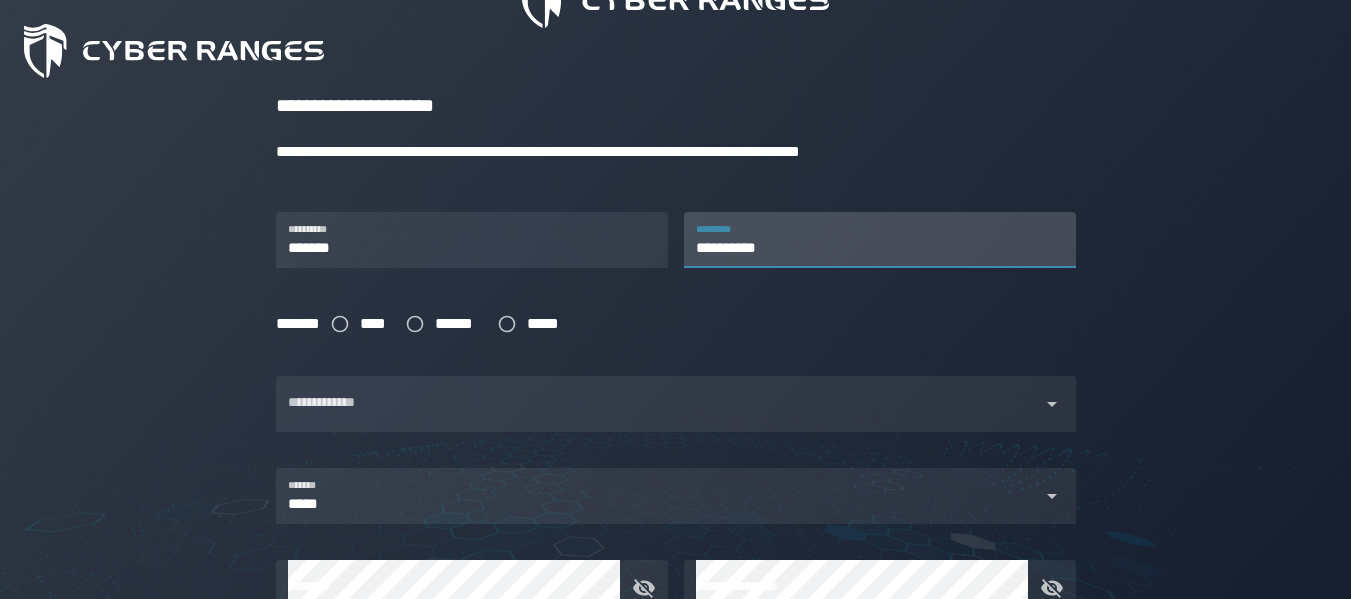 drag, startPoint x: 828, startPoint y: 247, endPoint x: 508, endPoint y: 275, distance: 321.22266 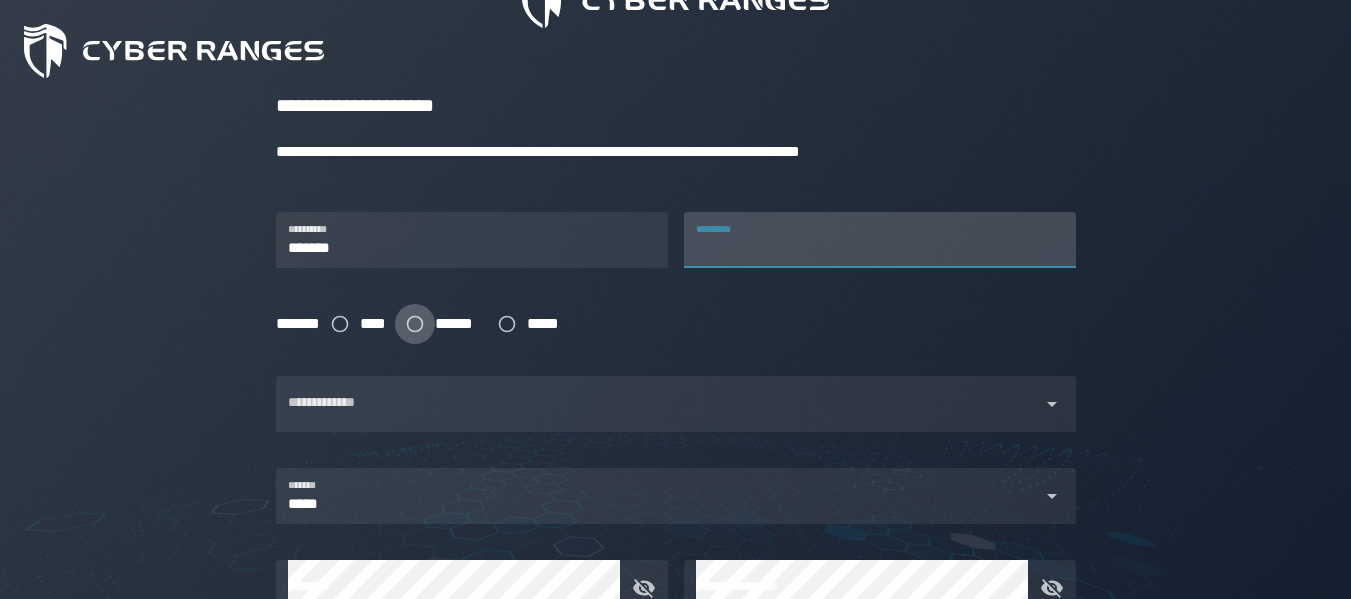 type 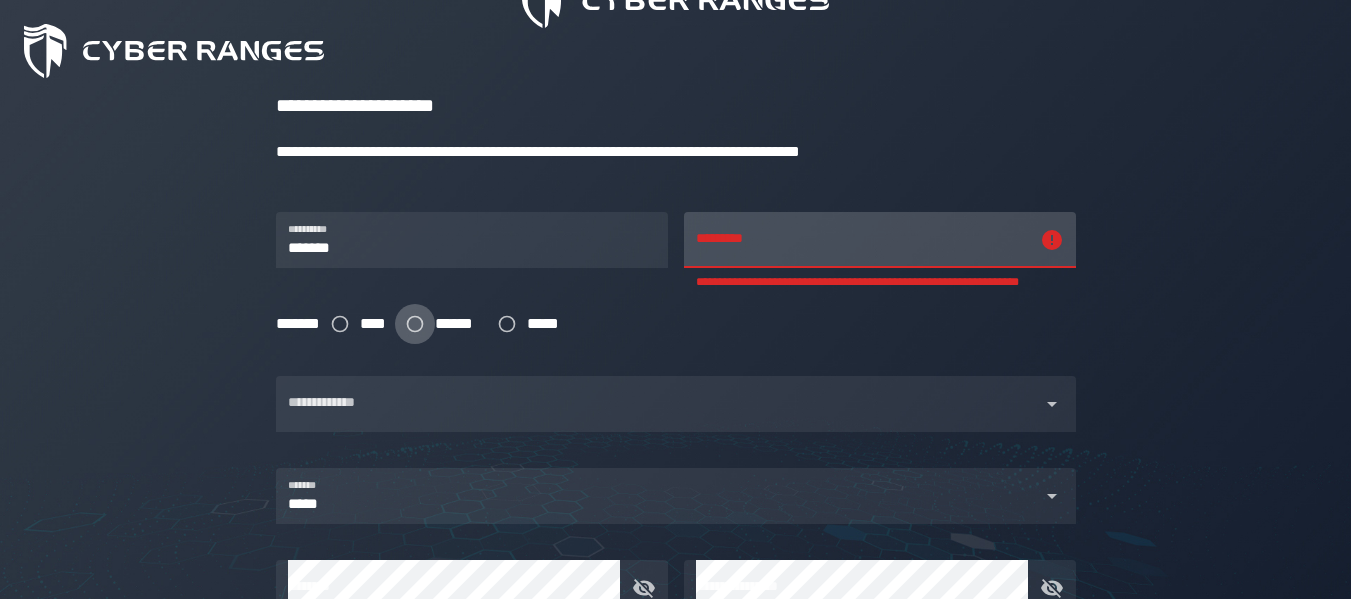 click 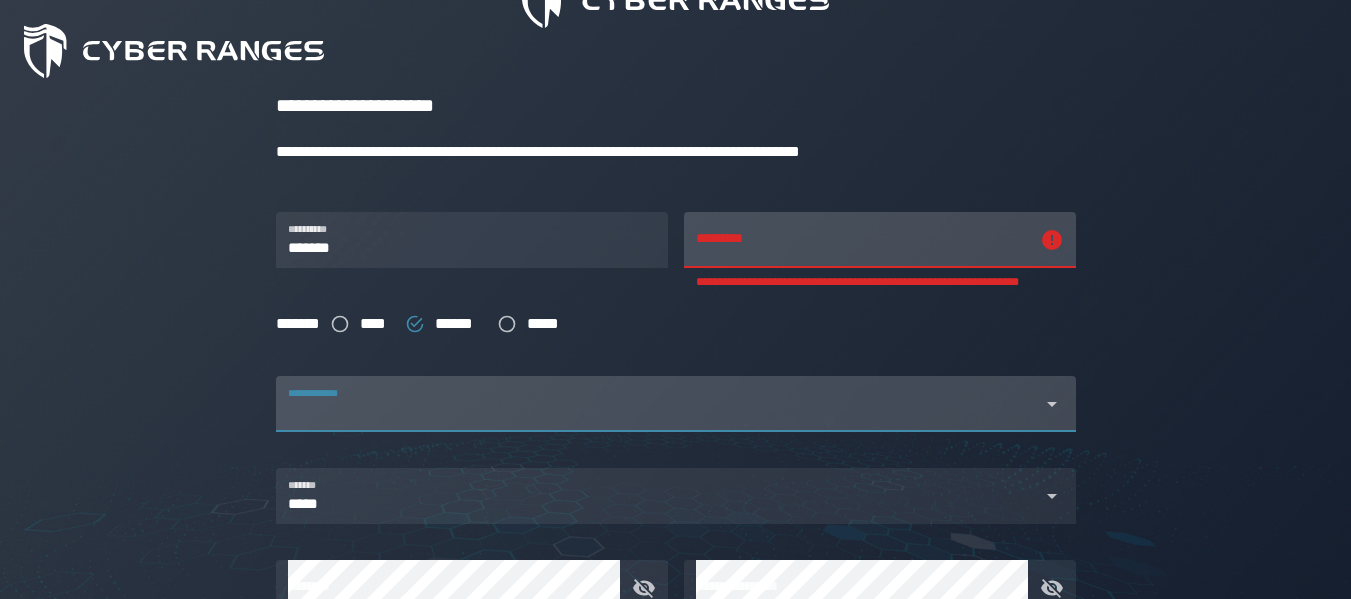 click at bounding box center [658, 416] 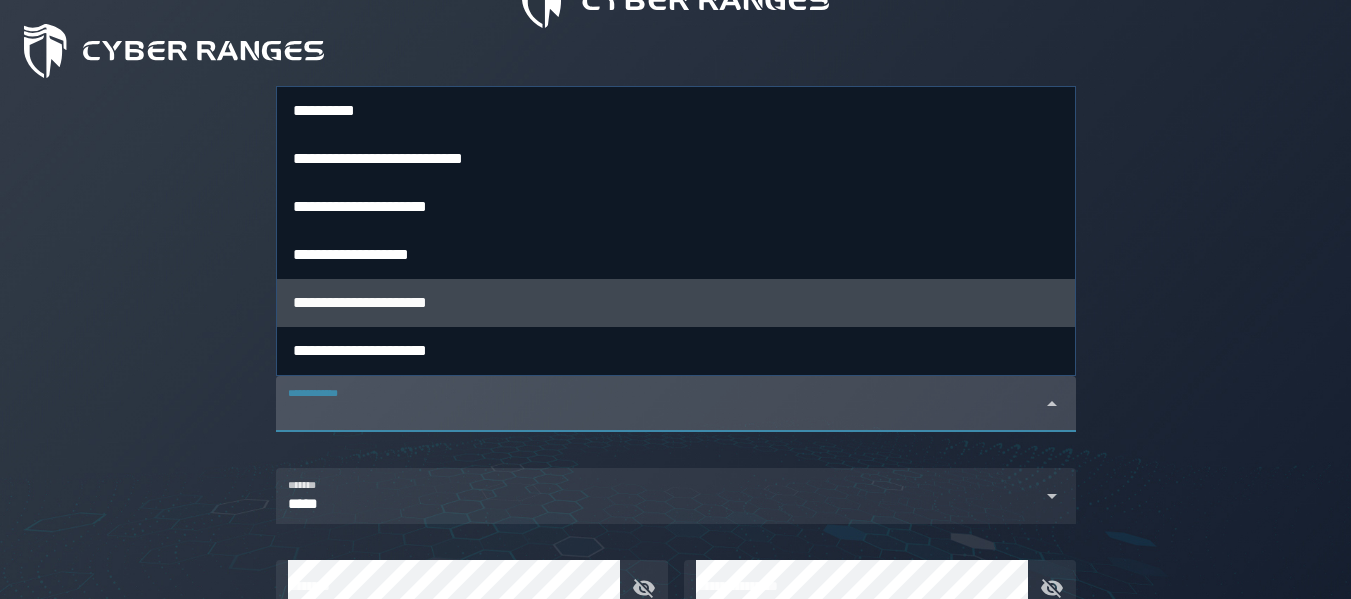 click on "**********" at bounding box center [360, 302] 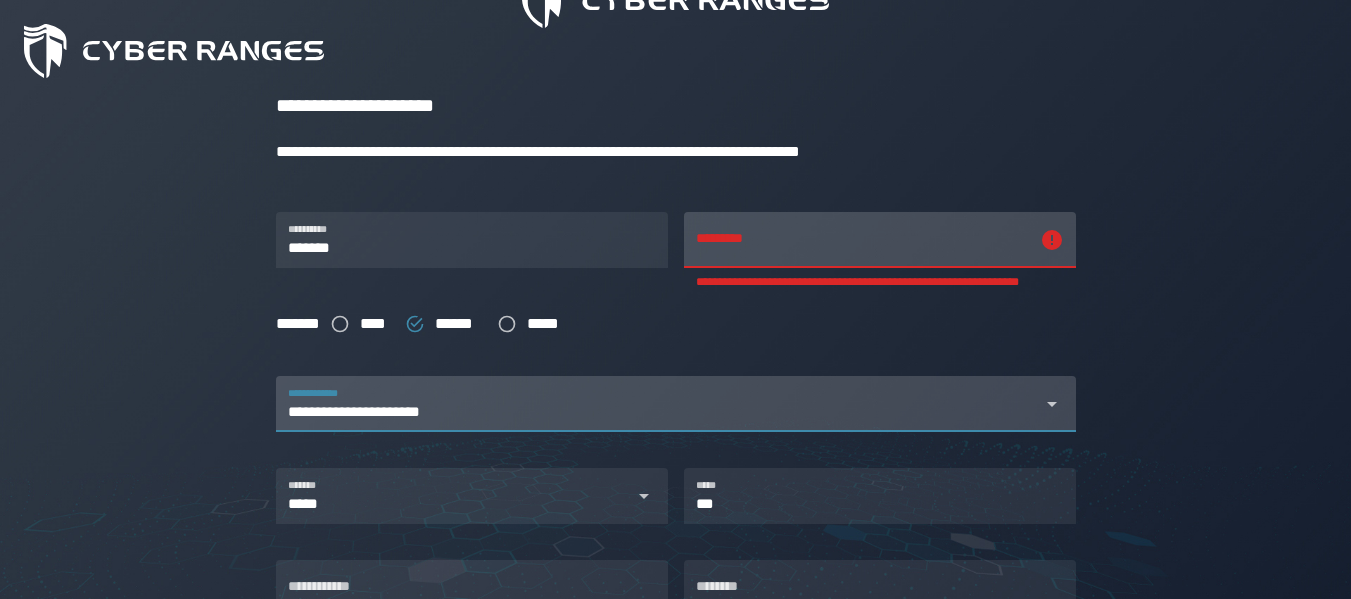 click on "[FIRST] [LAST]" at bounding box center [464, 498] 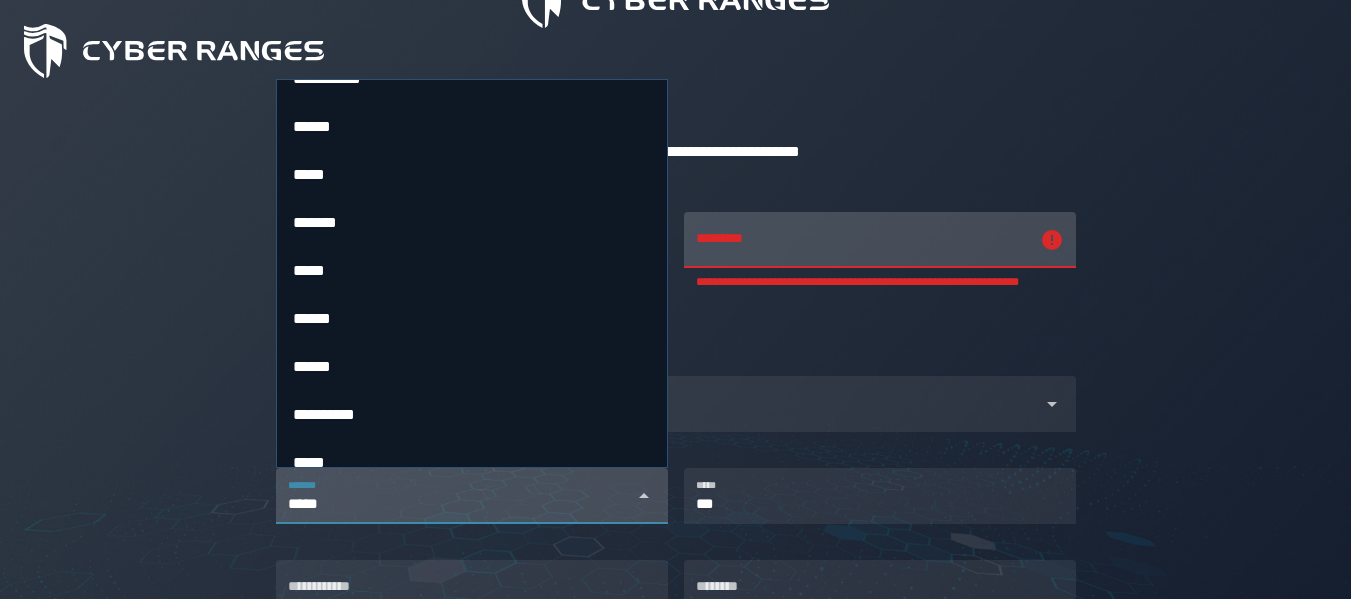 scroll, scrollTop: 5010, scrollLeft: 0, axis: vertical 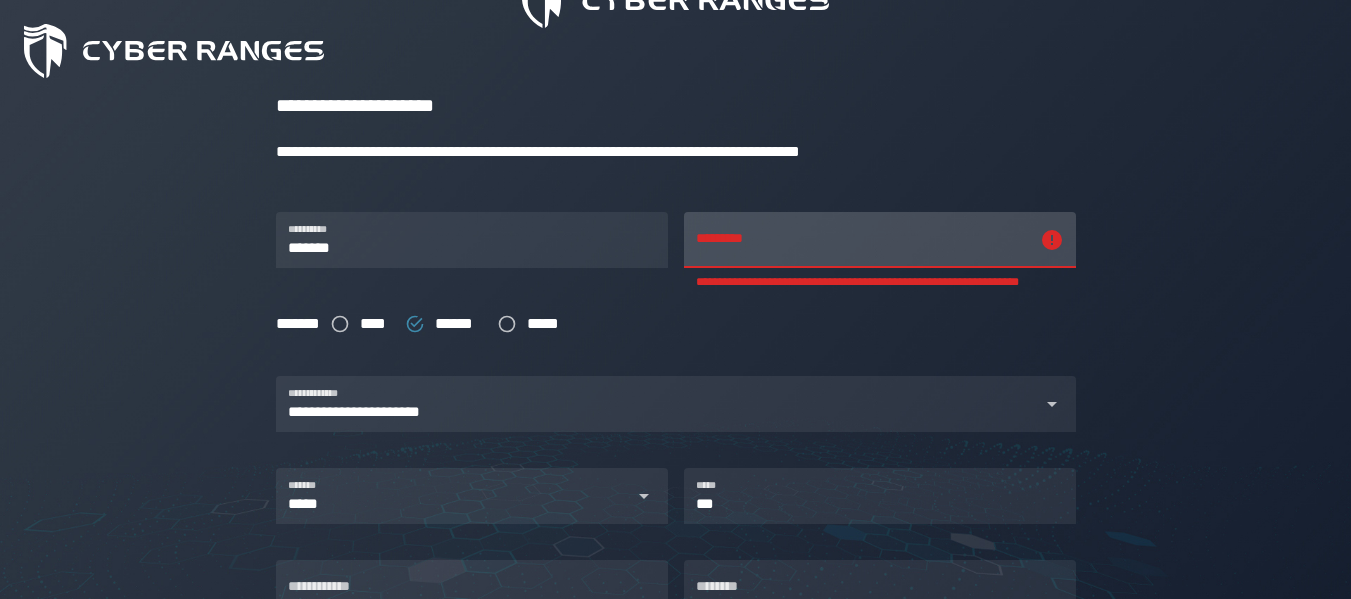 click on "[FIRST] [LAST] [STREET] [CITY] [STATE] [ZIP] [COUNTRY] [PHONE] [EMAIL]" 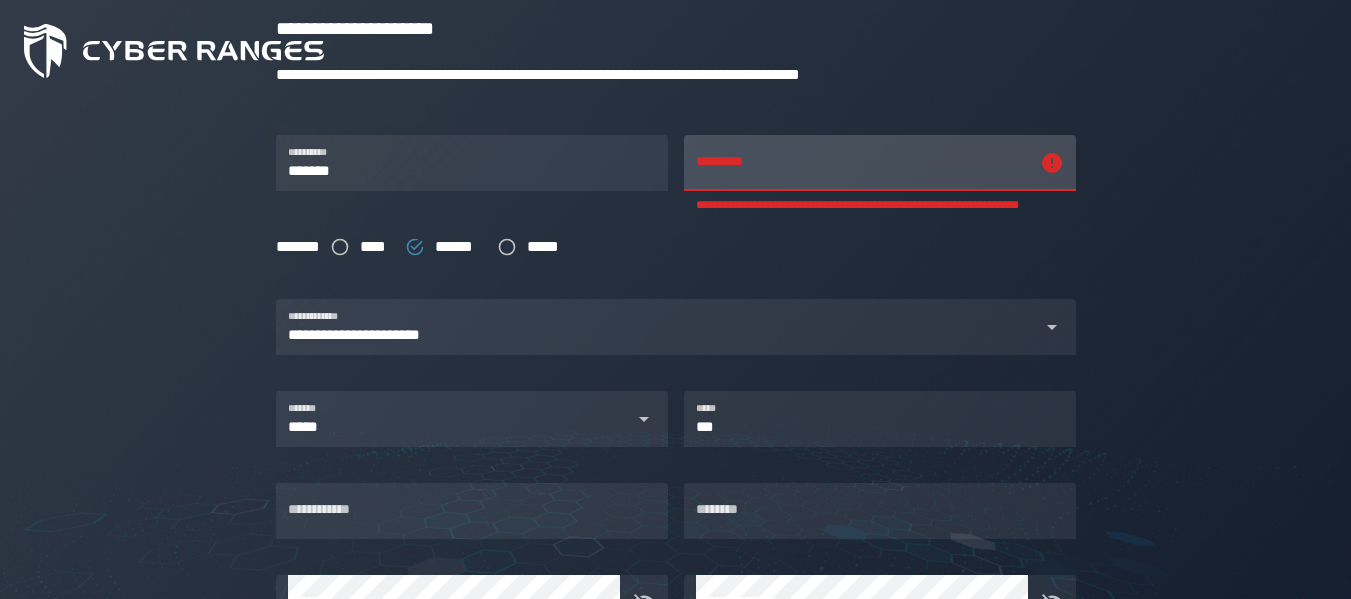 scroll, scrollTop: 381, scrollLeft: 0, axis: vertical 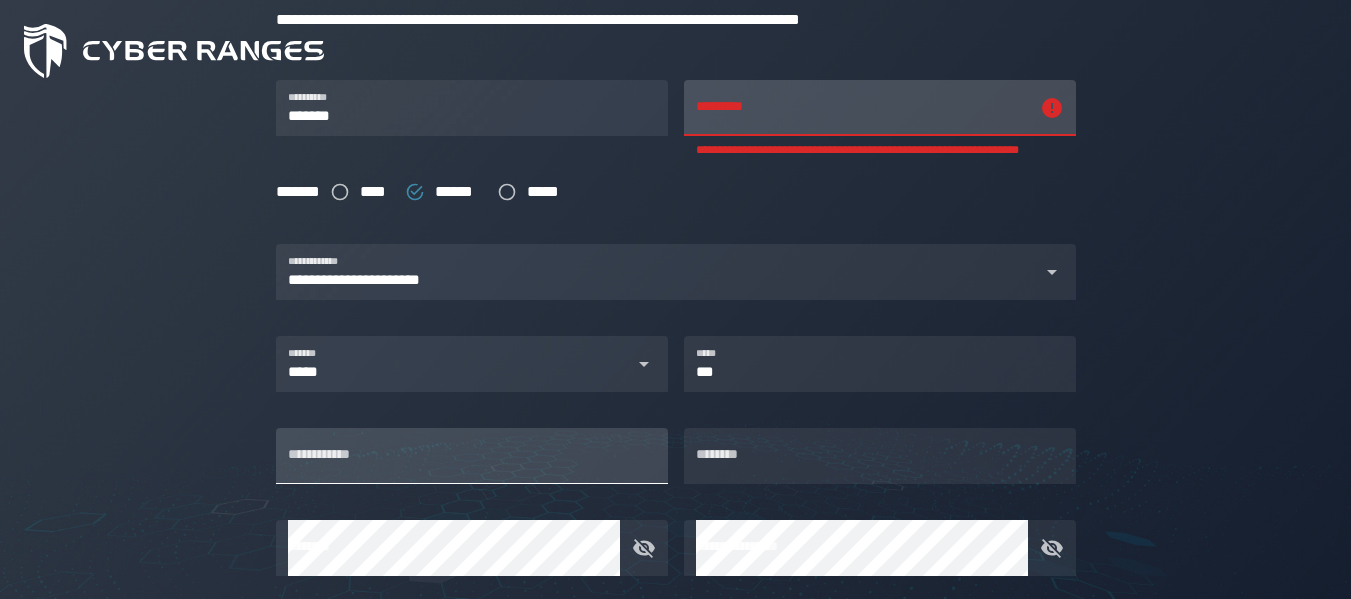 click on "**********" at bounding box center [472, 456] 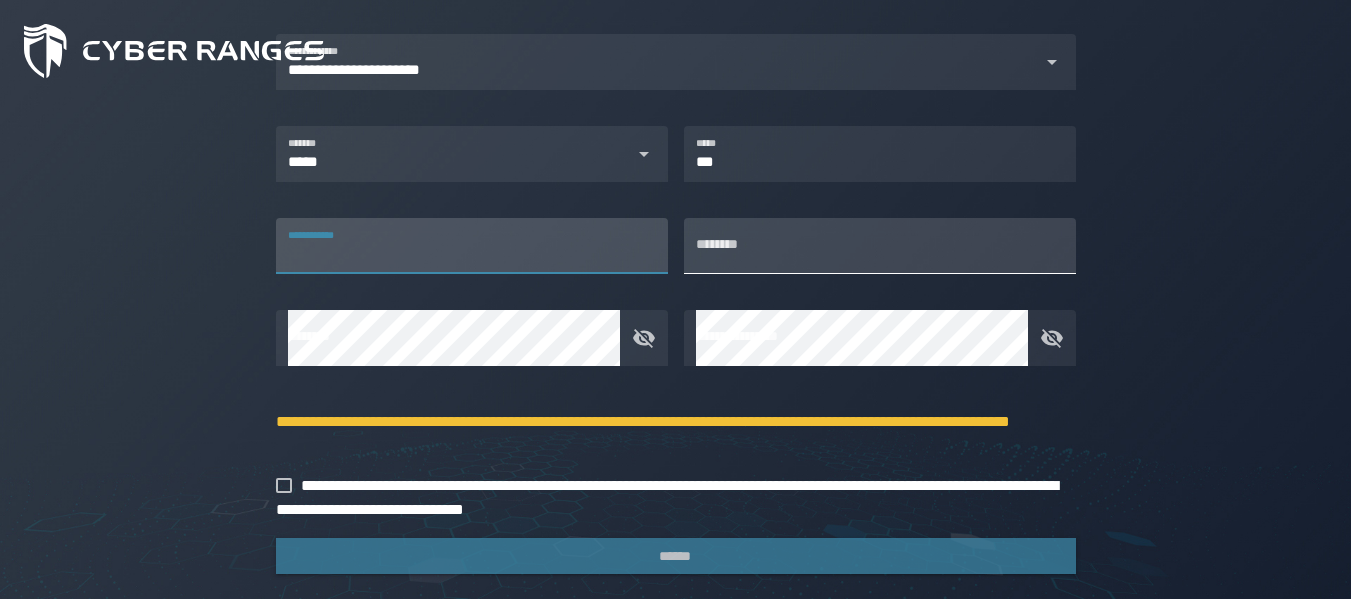 scroll, scrollTop: 630, scrollLeft: 0, axis: vertical 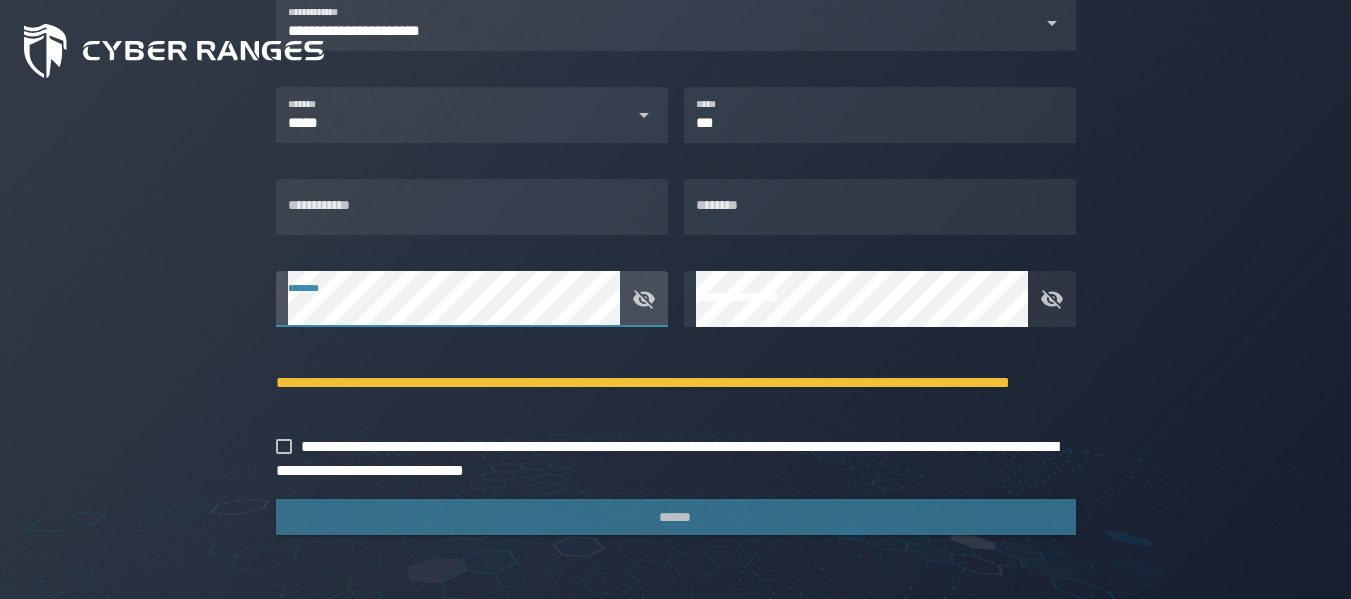 click on "[FIRST] [LAST] [STREET] [CITY] [STATE] [ZIP] [COUNTRY] [PHONE] [EMAIL]" 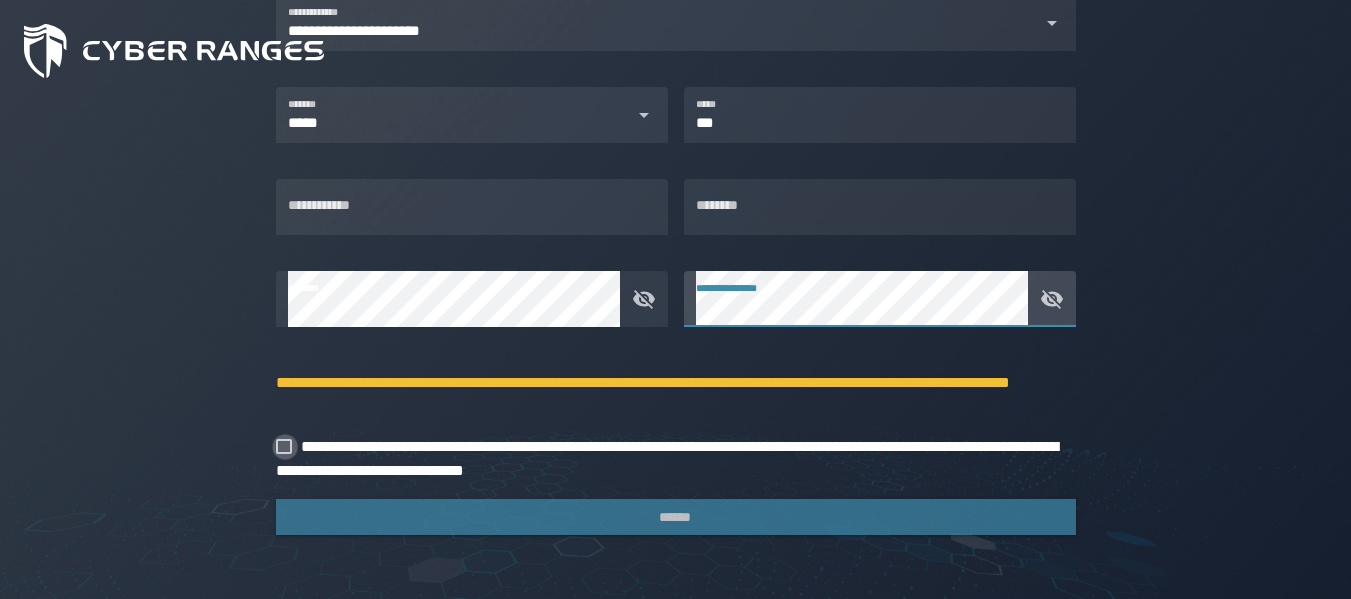 click at bounding box center (284, 447) 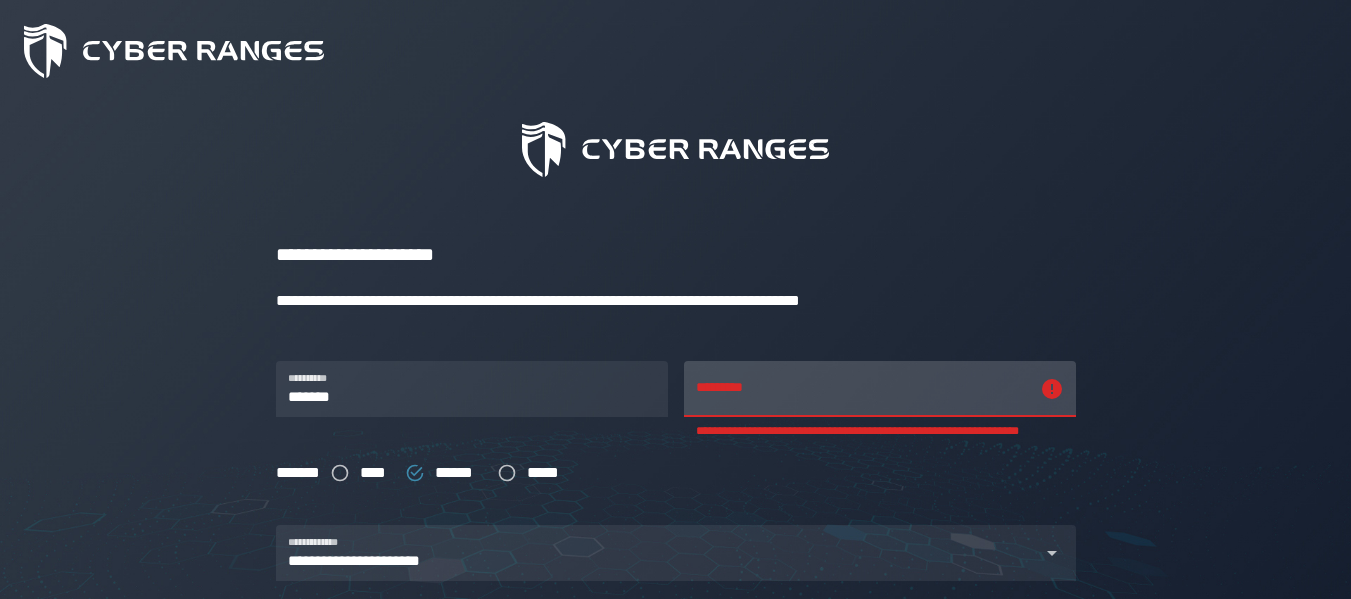 scroll, scrollTop: 109, scrollLeft: 0, axis: vertical 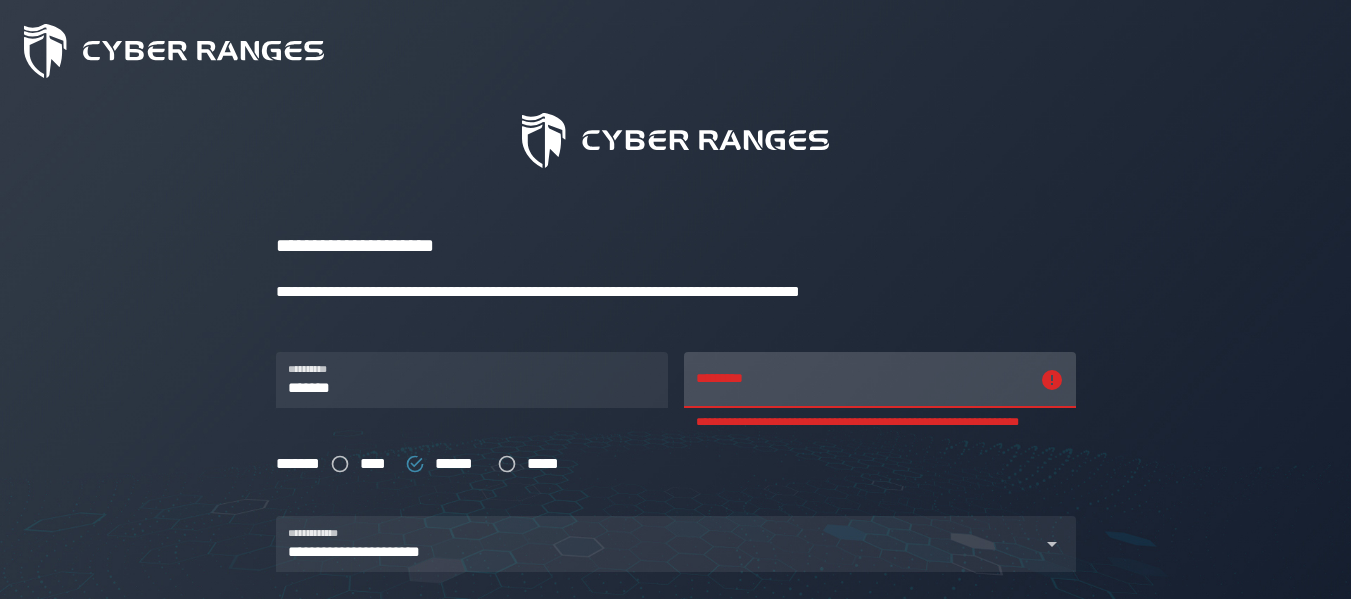 click on "**********" at bounding box center (862, 380) 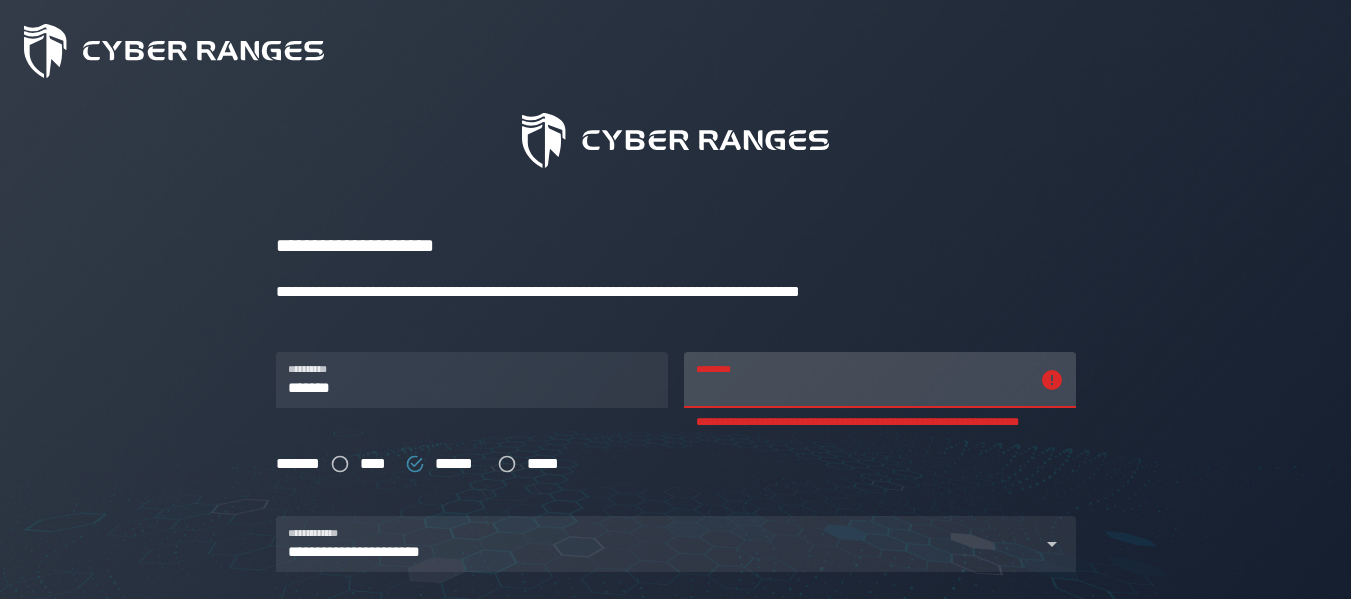 type on "**********" 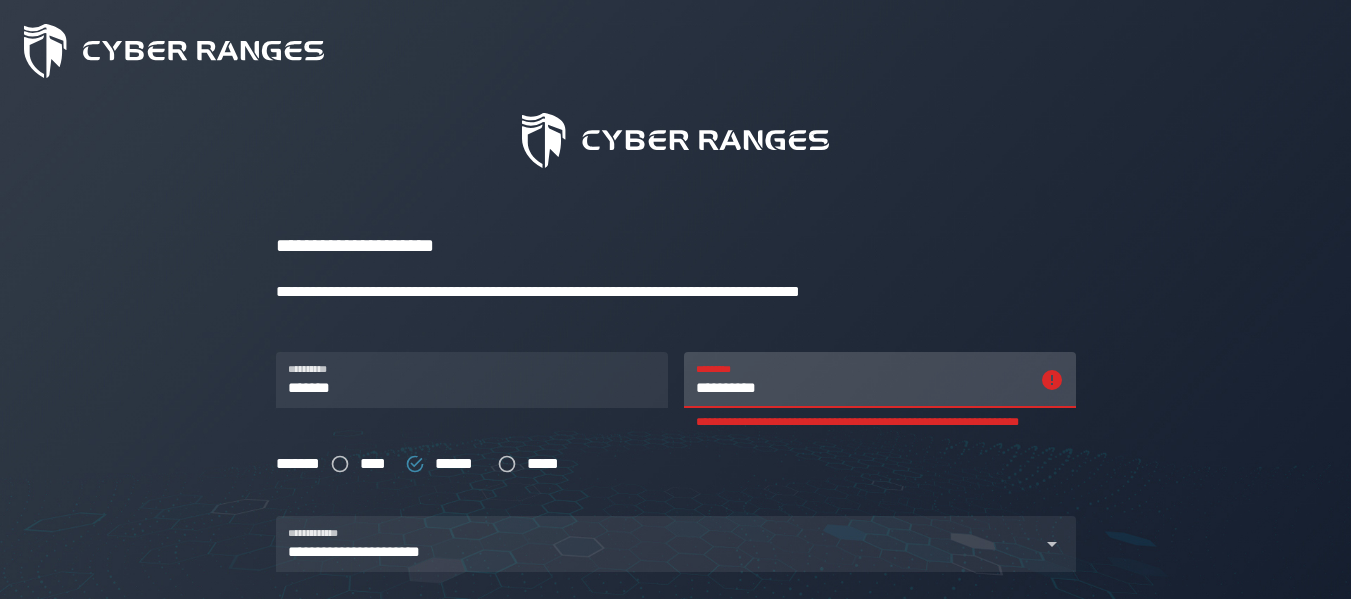 type on "*****" 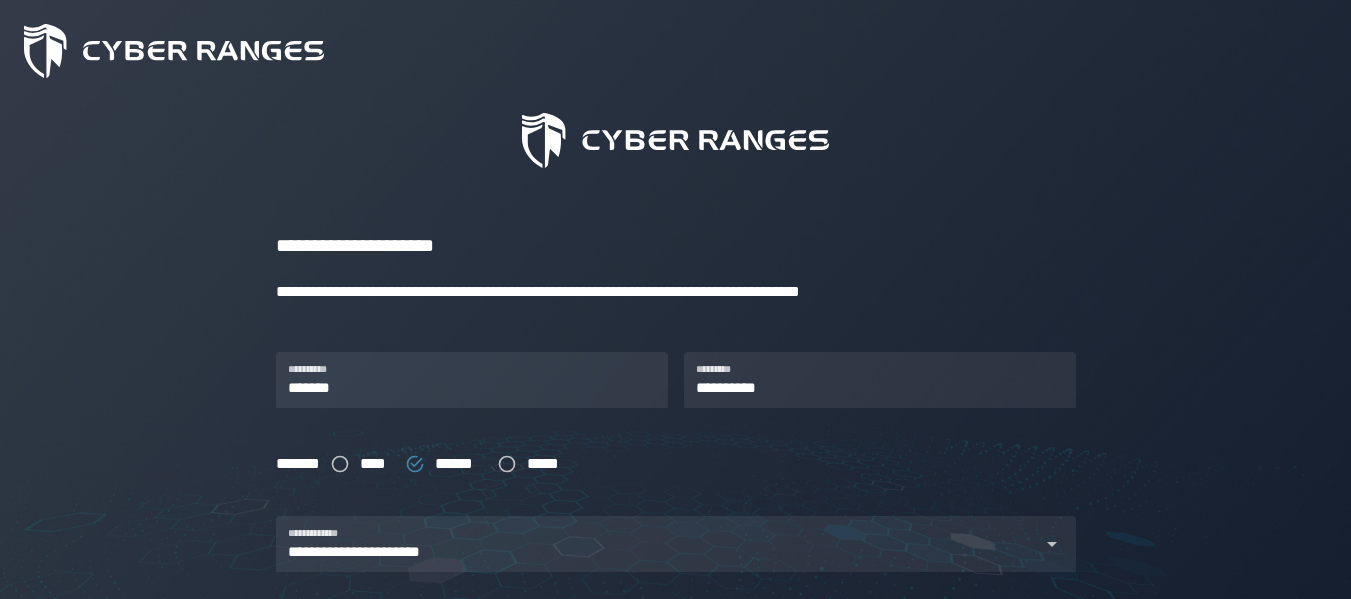 scroll, scrollTop: 630, scrollLeft: 0, axis: vertical 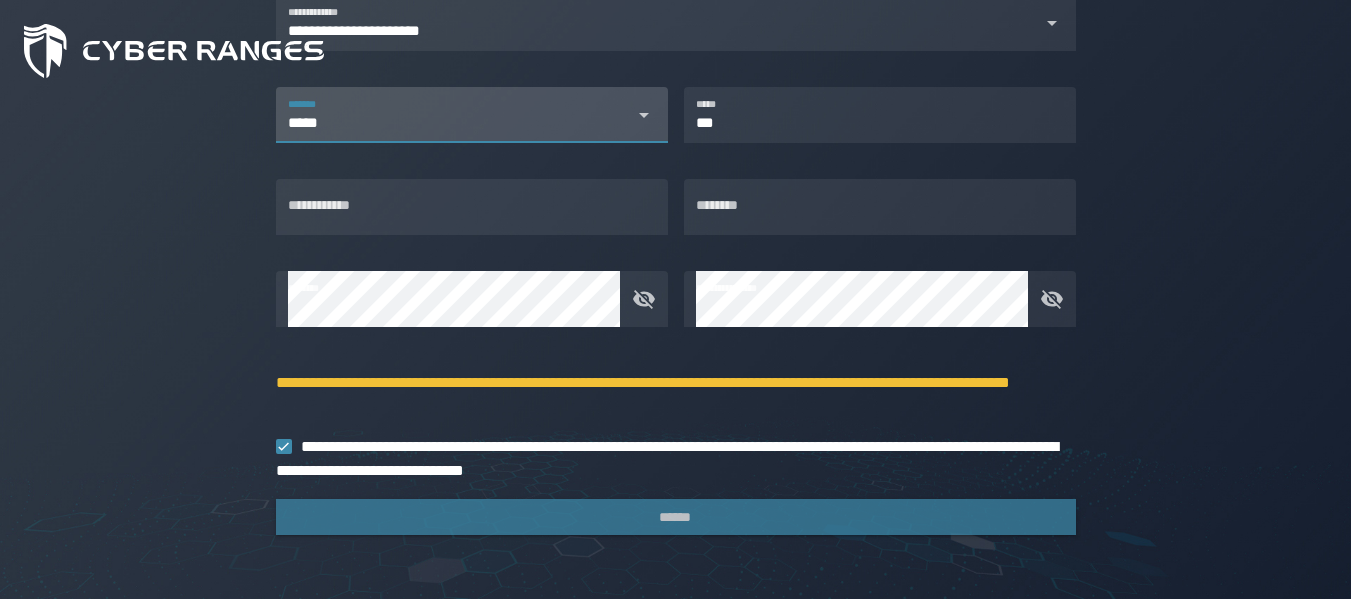 click on "[FIRST] [LAST] [STREET] [CITY] [STATE] [ZIP] [COUNTRY] [PHONE] [EMAIL]" at bounding box center (676, 35) 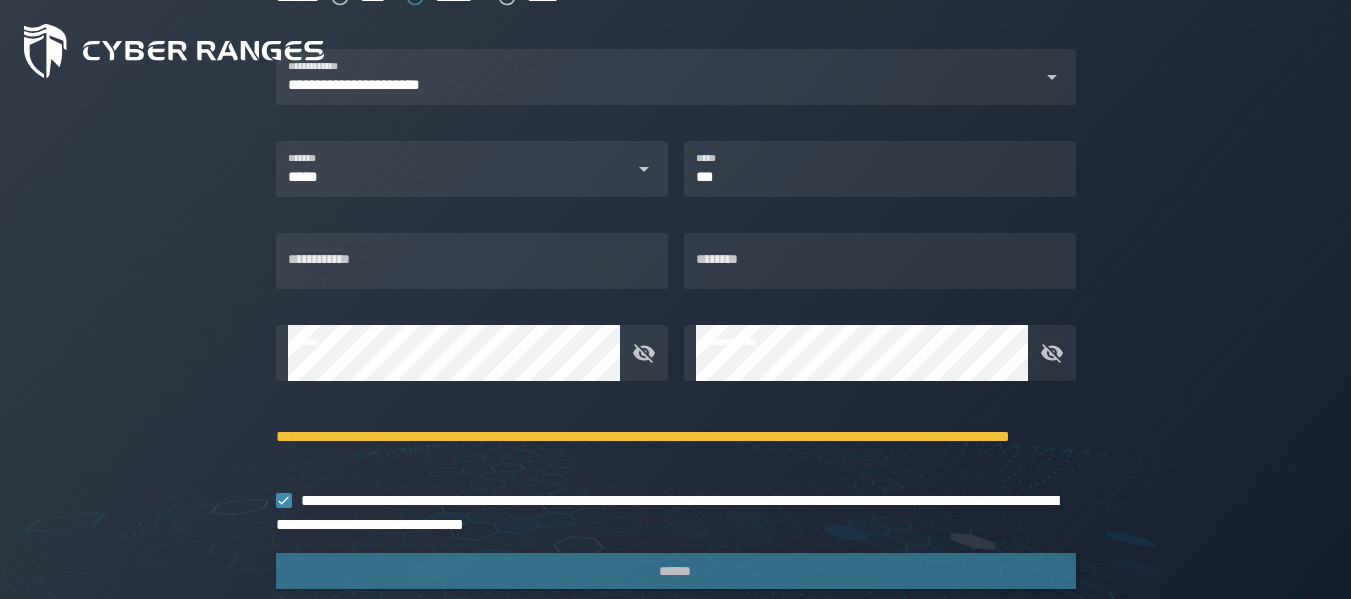 scroll, scrollTop: 630, scrollLeft: 0, axis: vertical 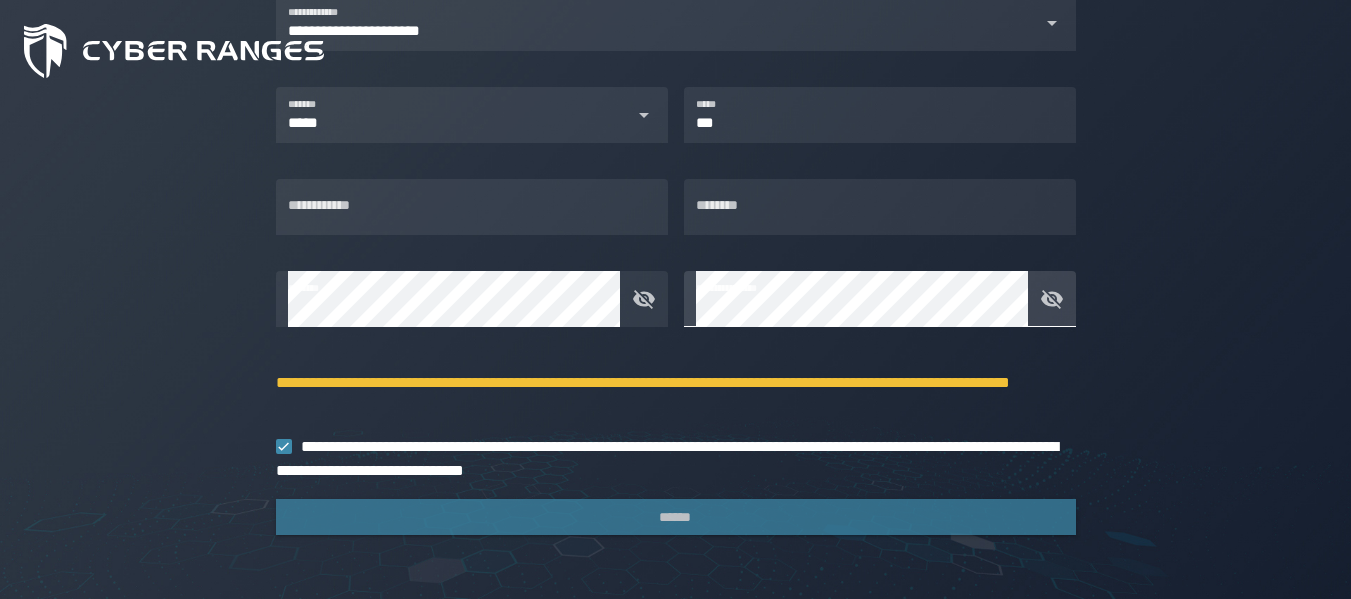 click 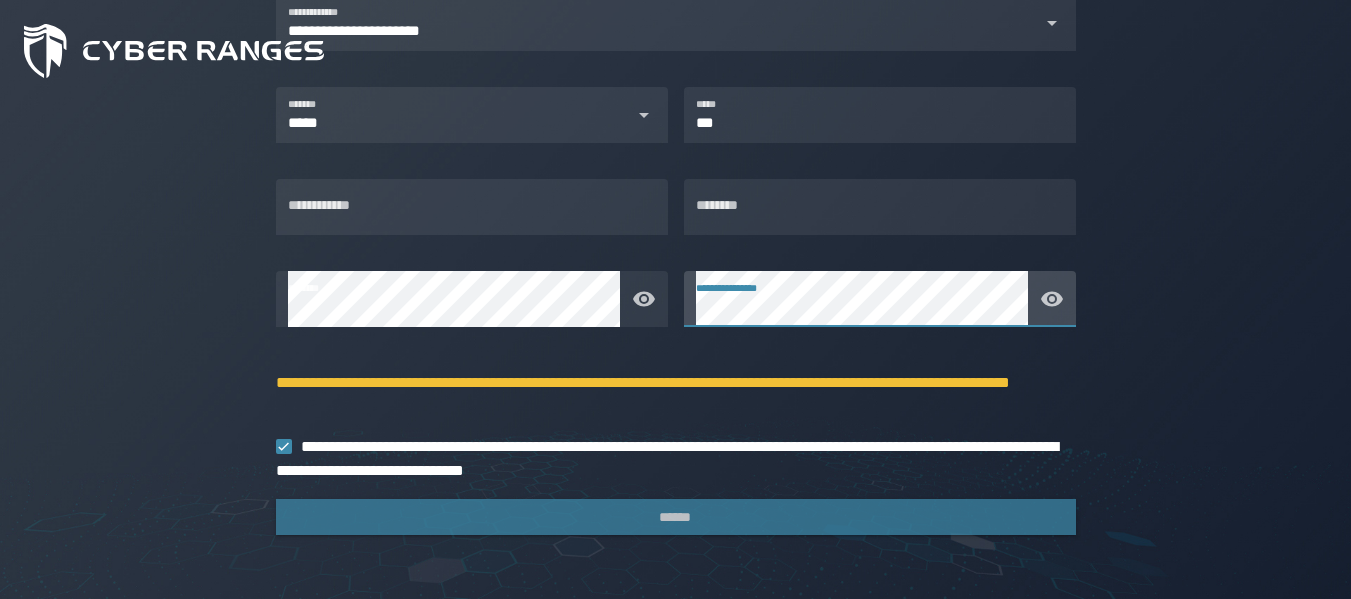 click 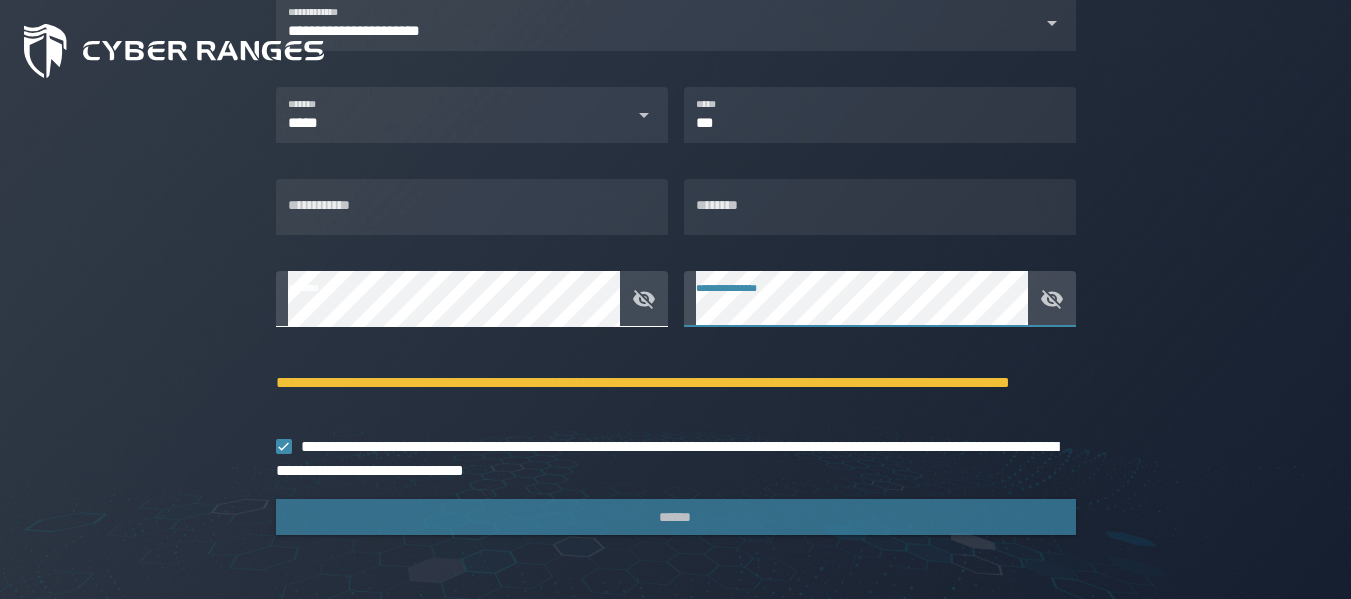 click 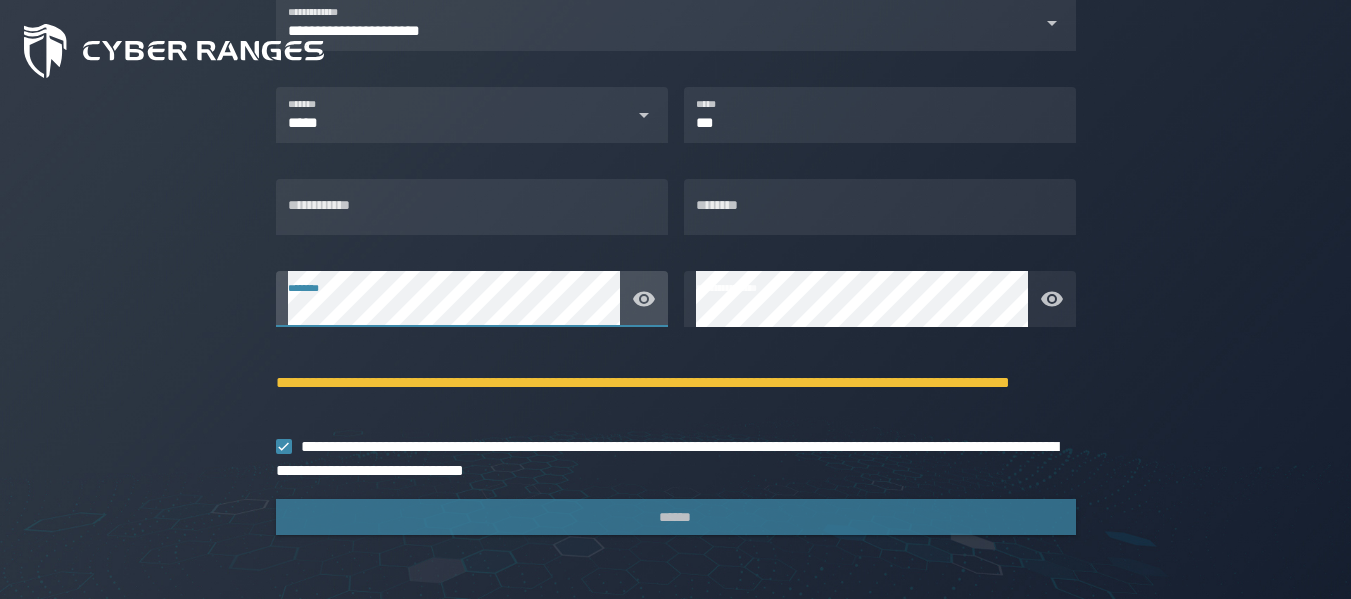 click 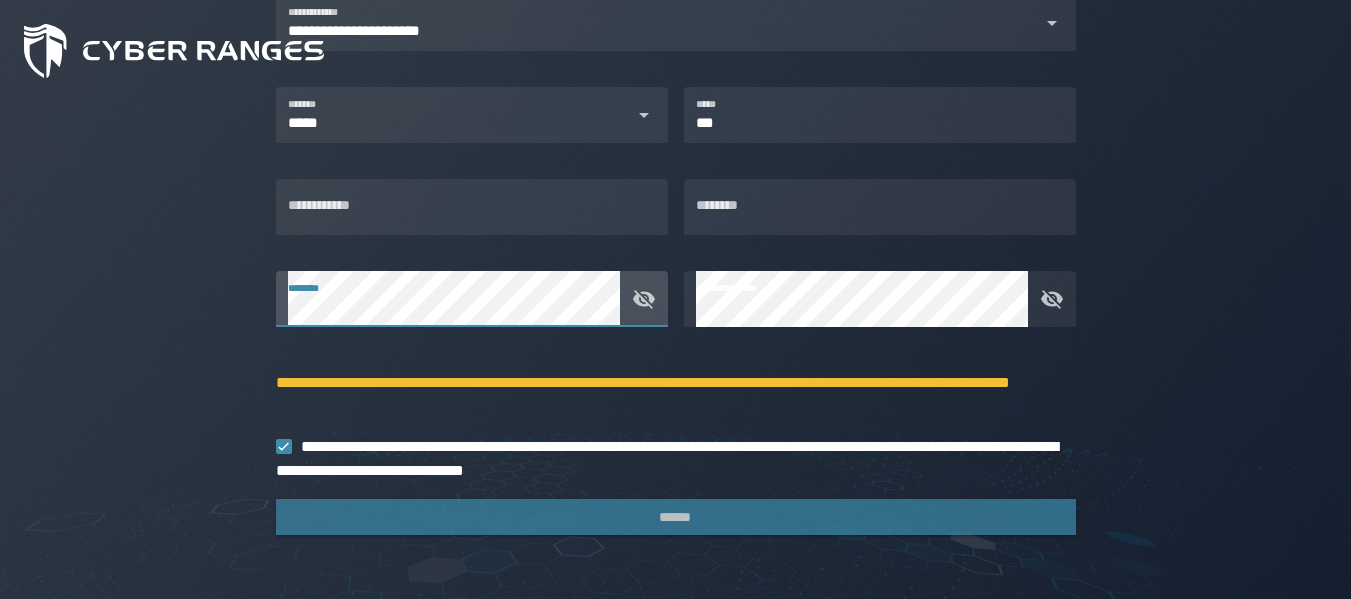 click 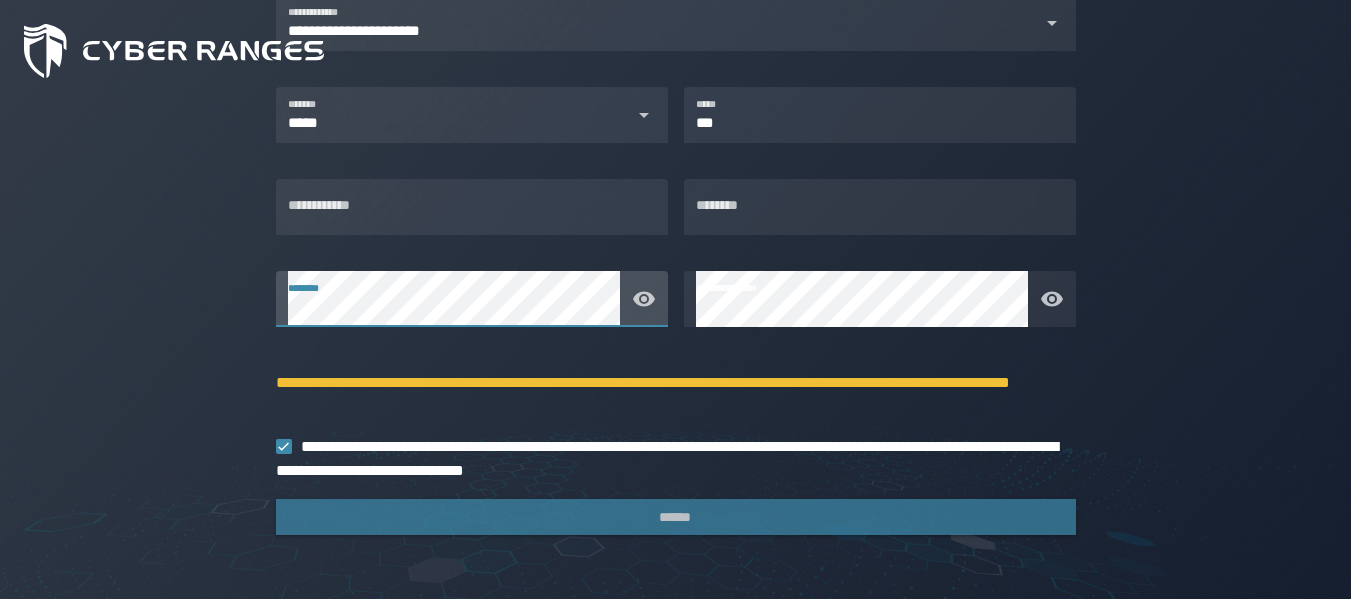 click 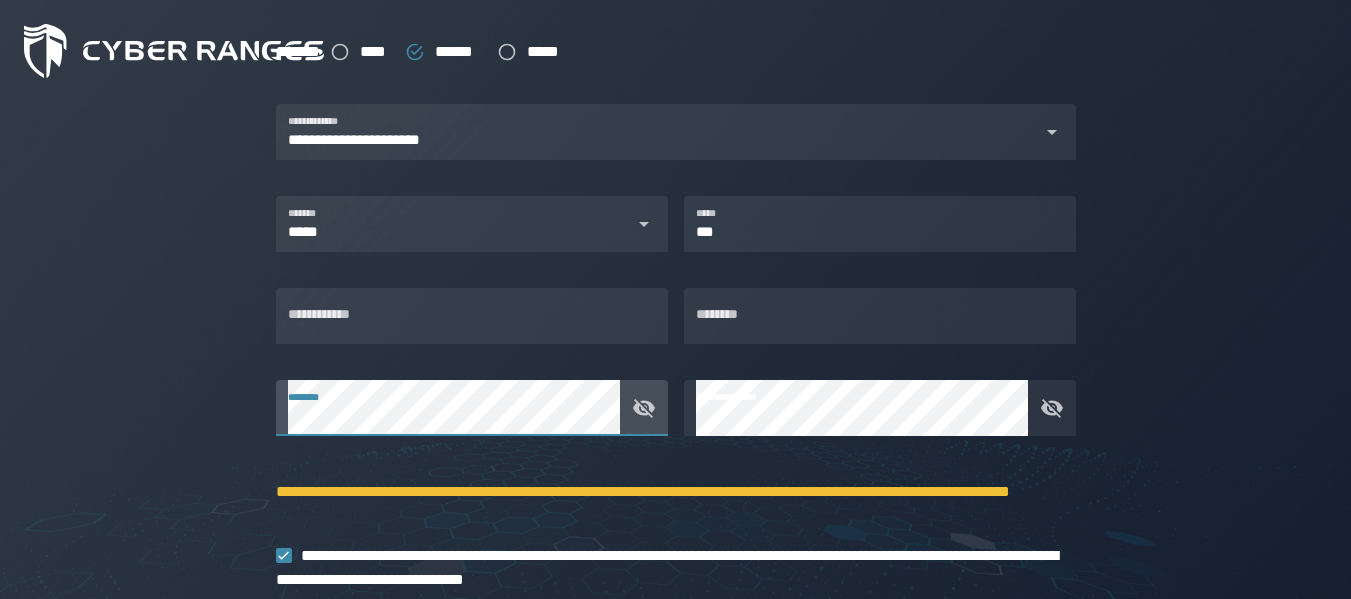 scroll, scrollTop: 630, scrollLeft: 0, axis: vertical 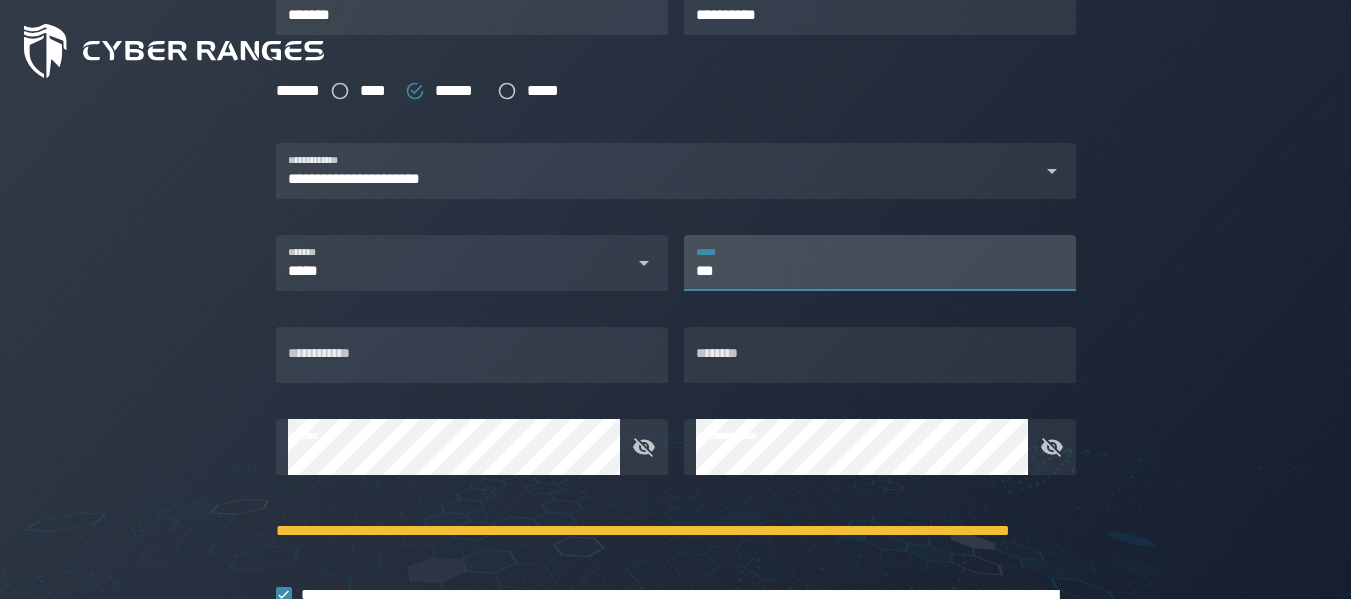 click on "***" at bounding box center [880, 263] 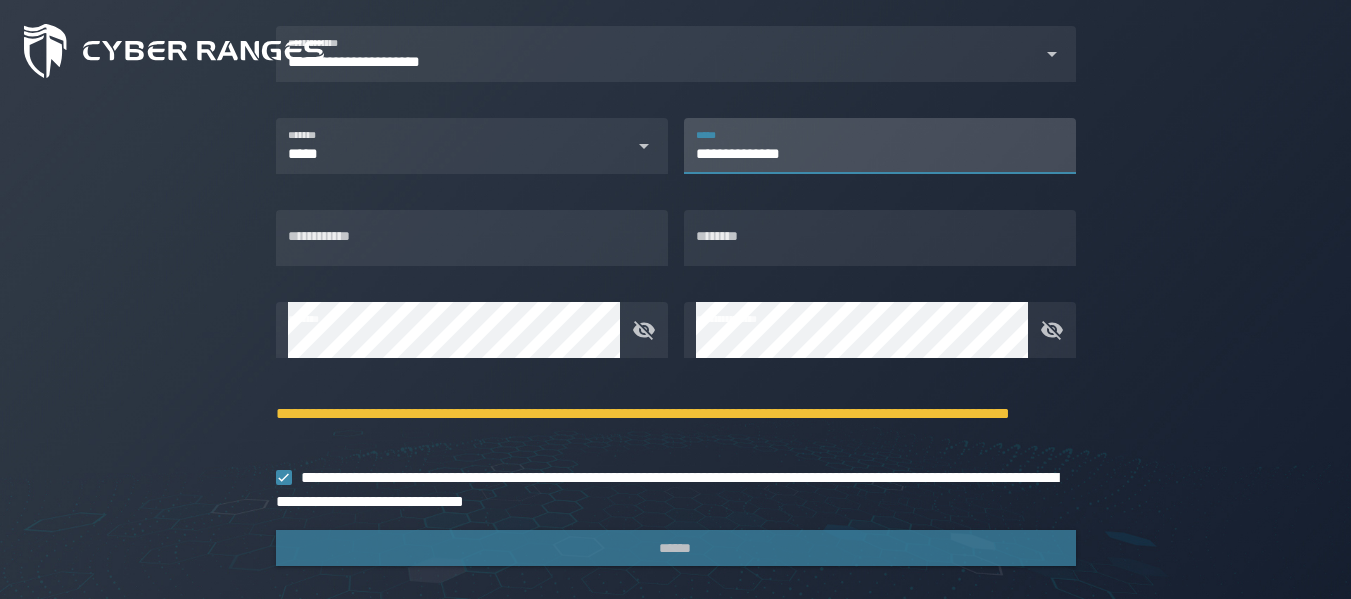 scroll, scrollTop: 630, scrollLeft: 0, axis: vertical 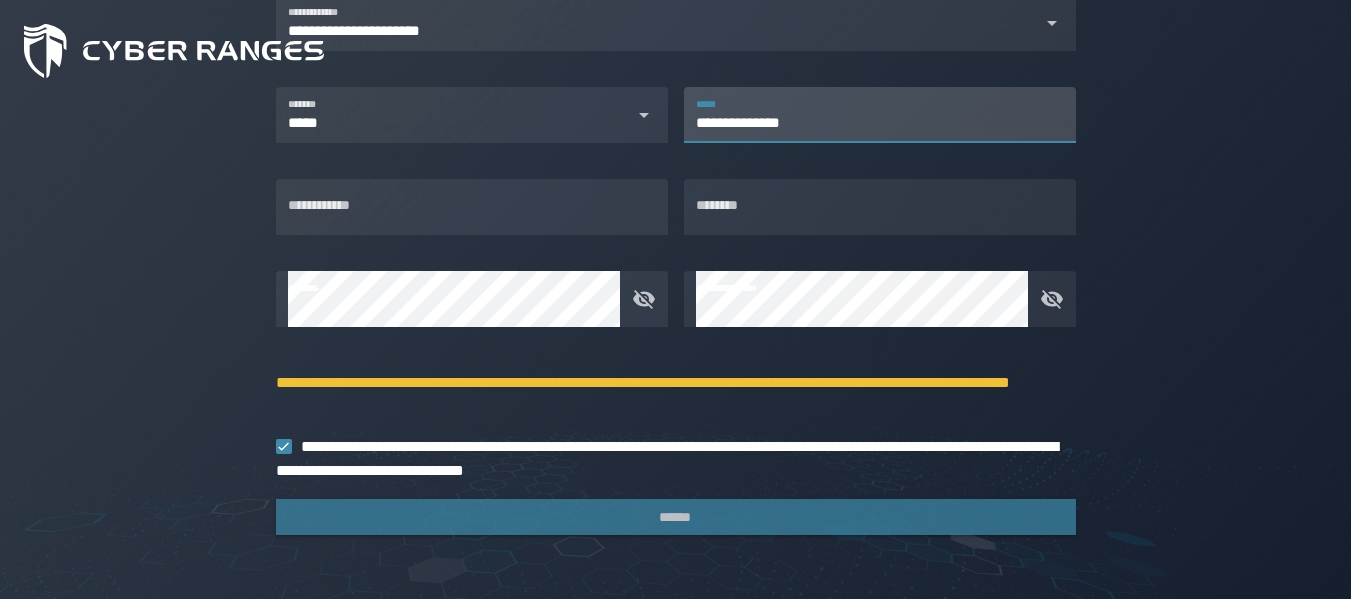 type on "**********" 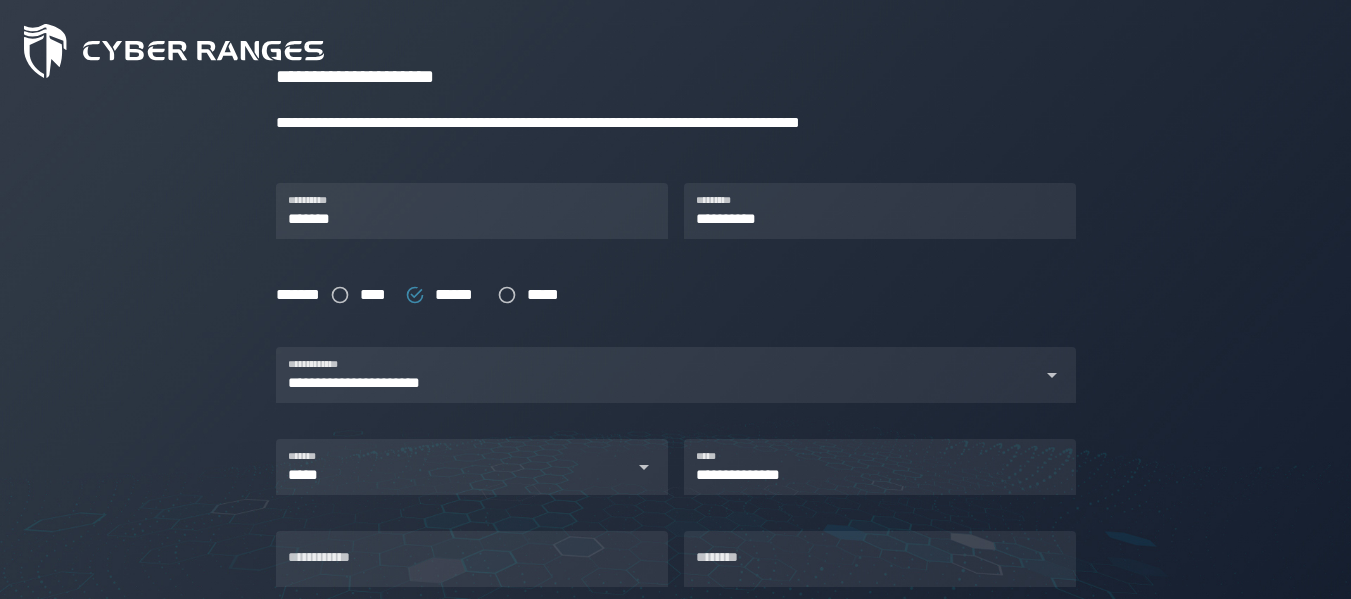 scroll, scrollTop: 288, scrollLeft: 0, axis: vertical 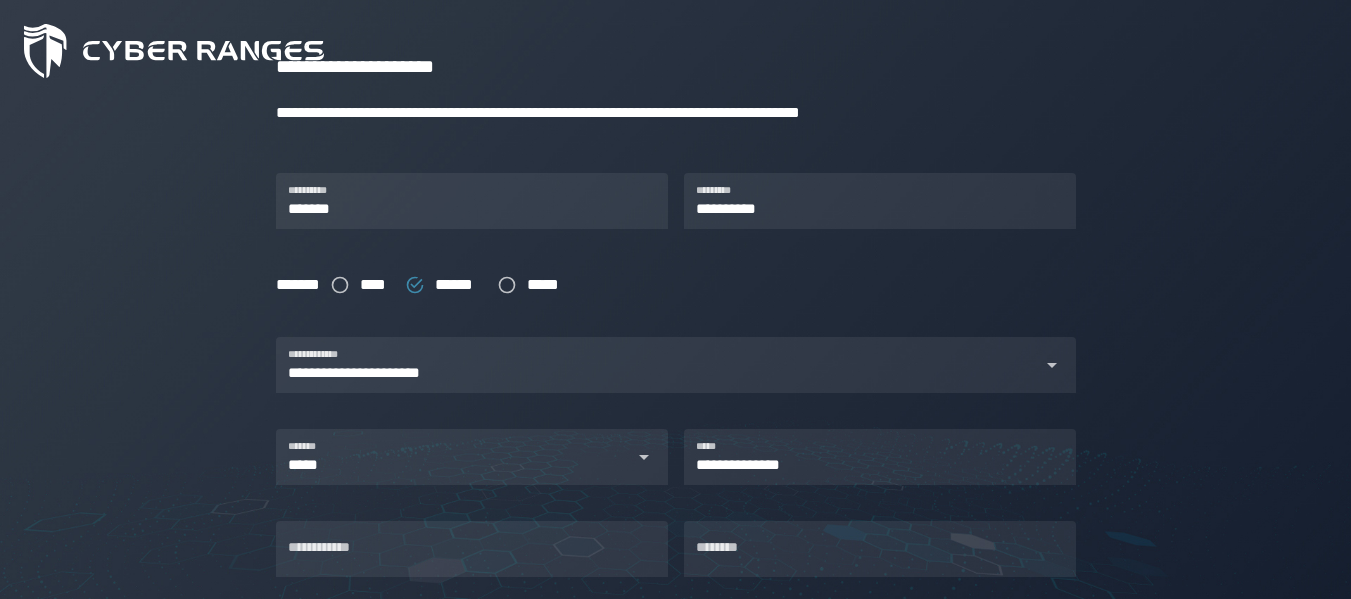 click at bounding box center (676, 403) 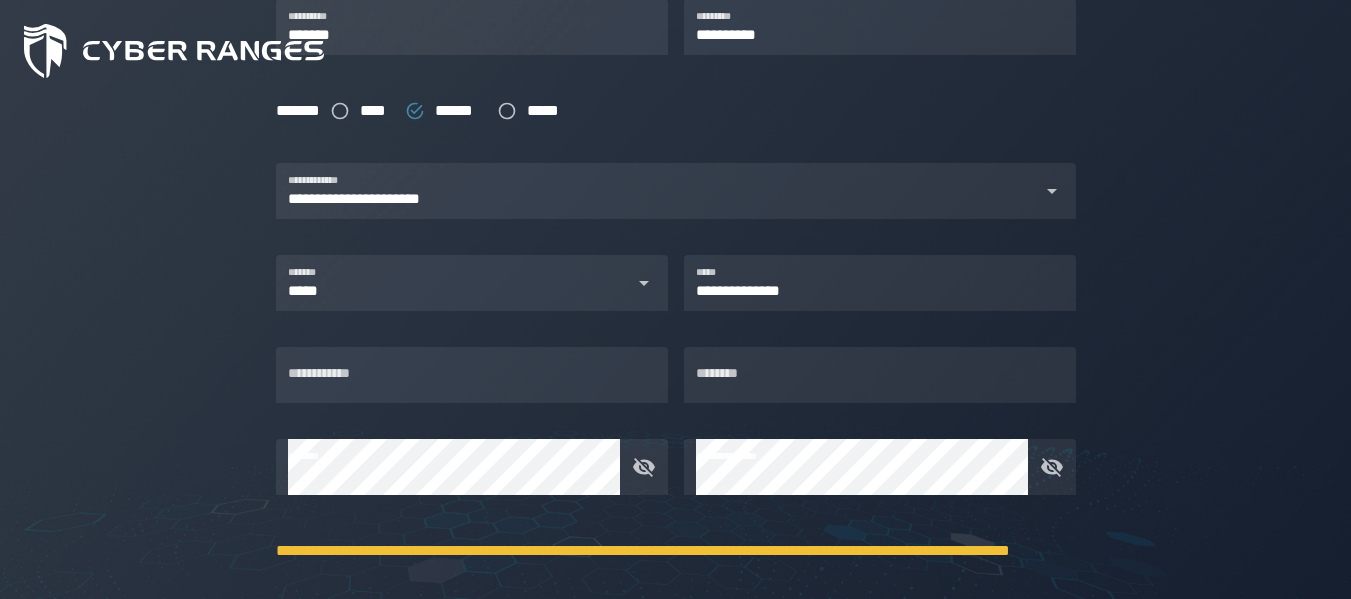 scroll, scrollTop: 482, scrollLeft: 0, axis: vertical 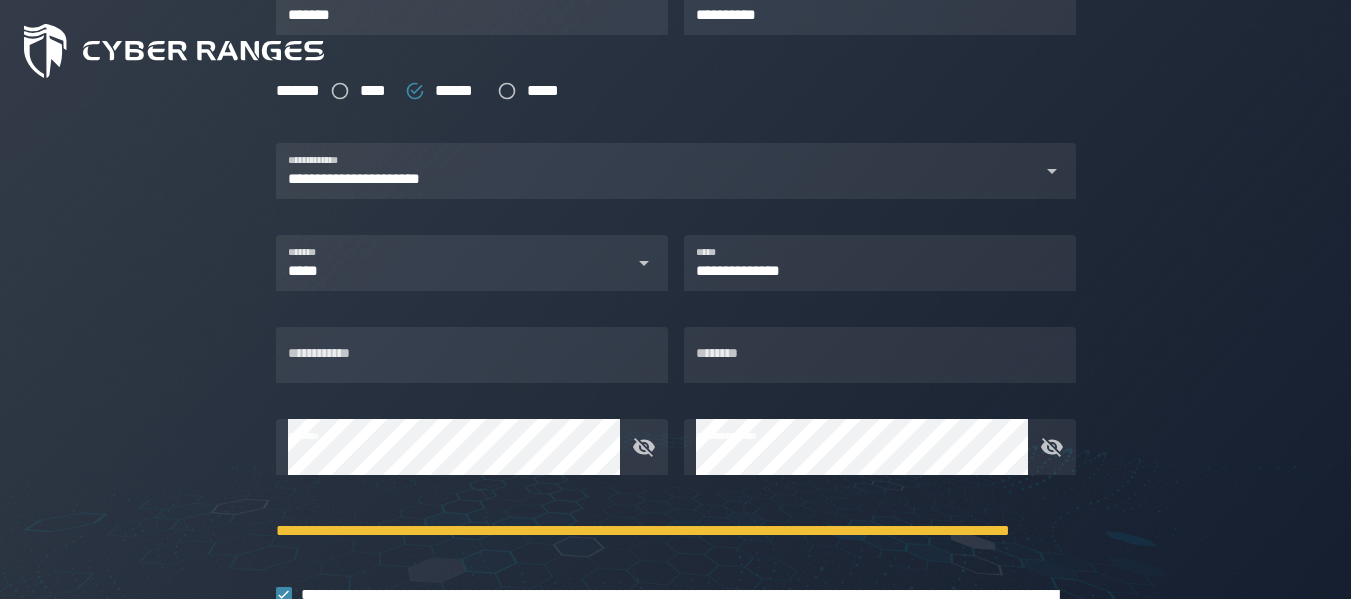 click 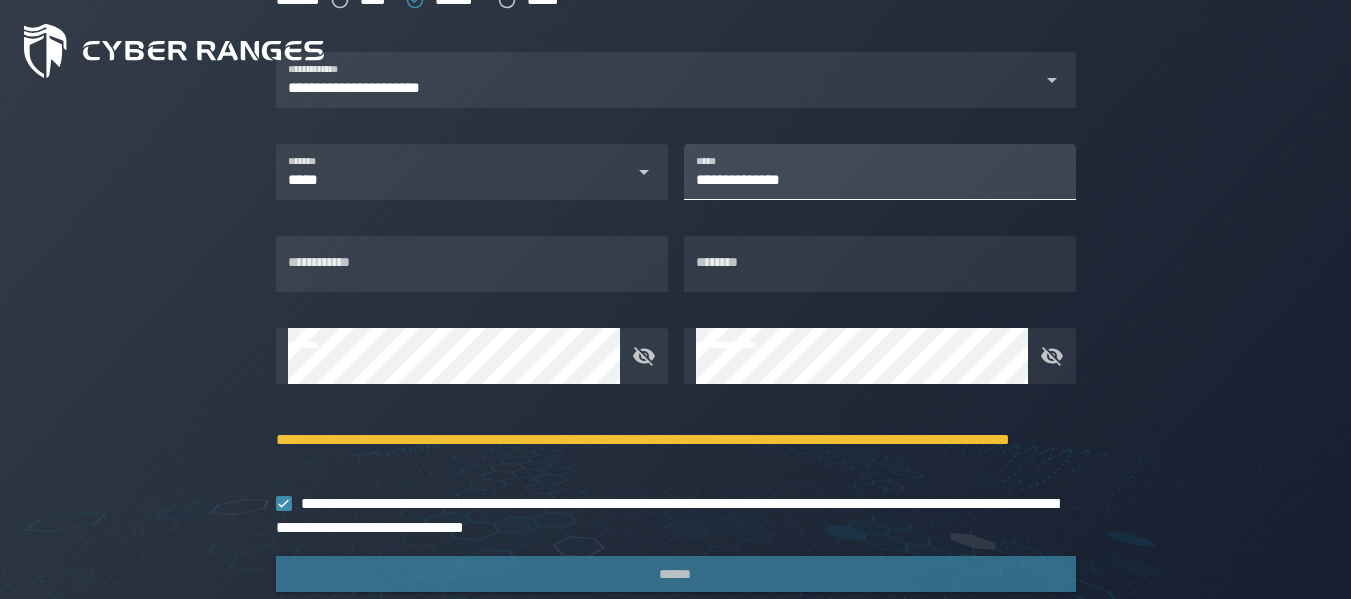scroll, scrollTop: 630, scrollLeft: 0, axis: vertical 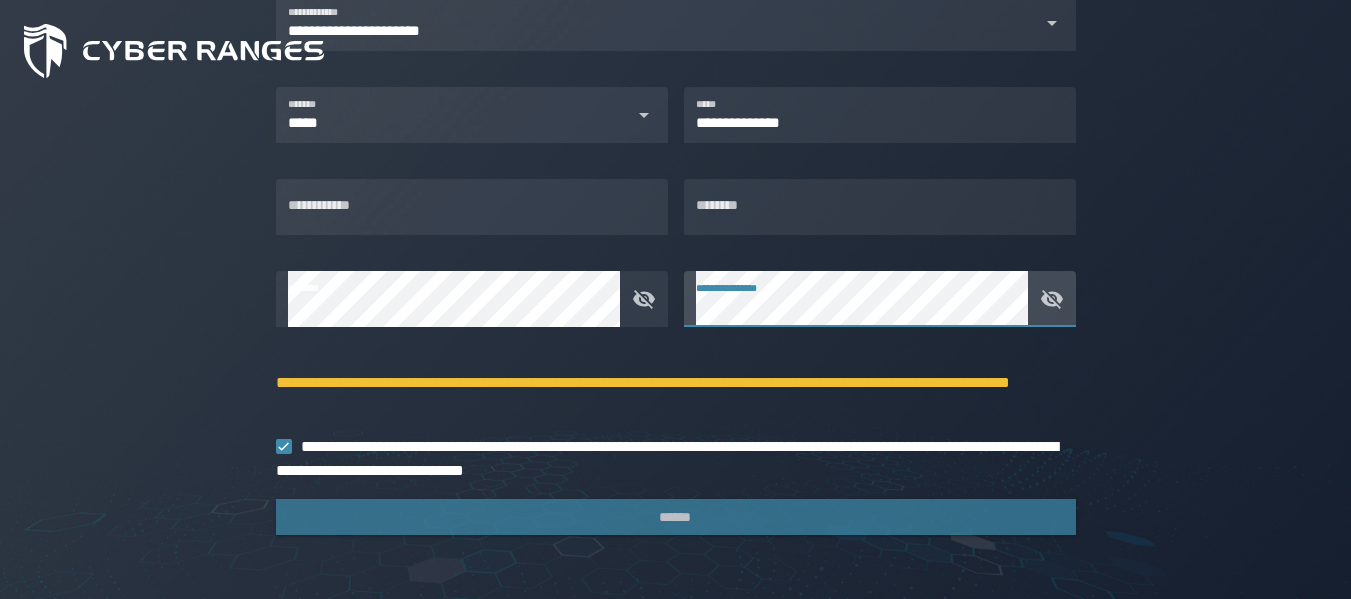 click 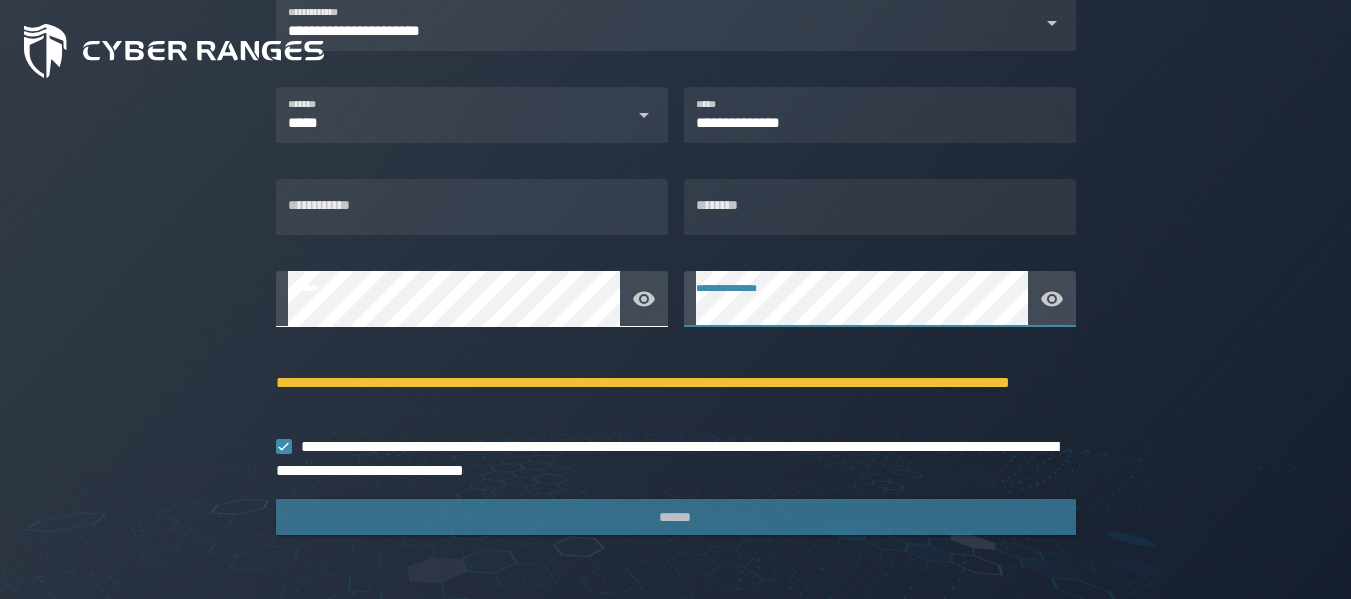click 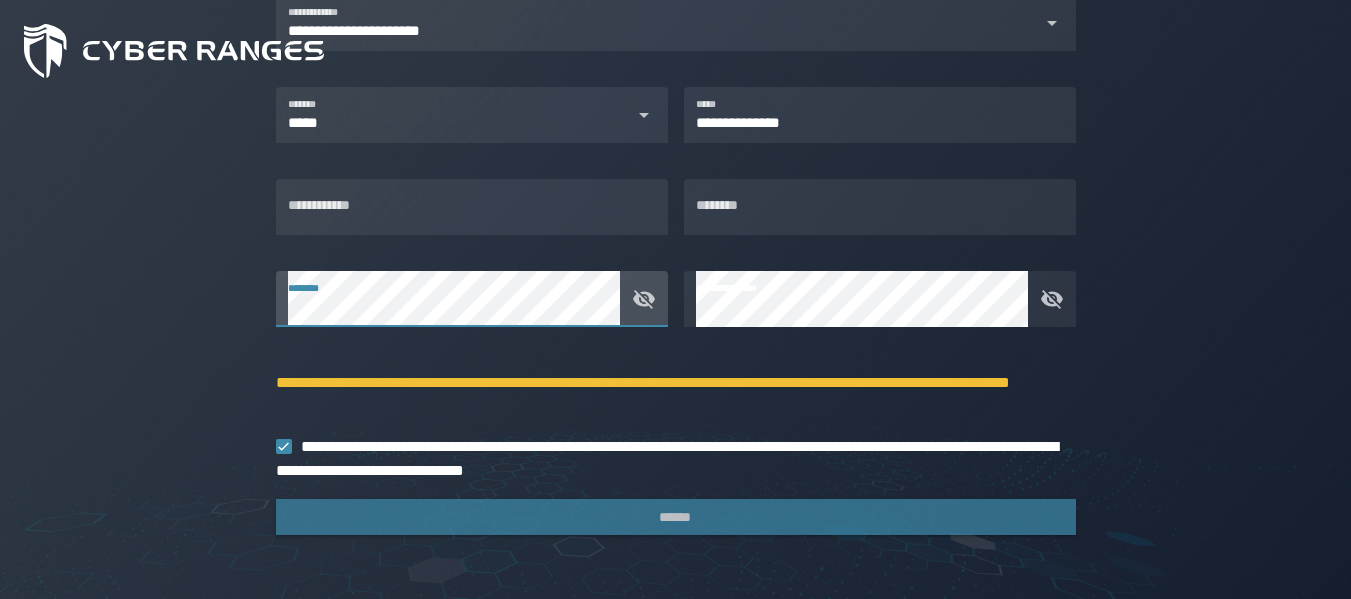 click 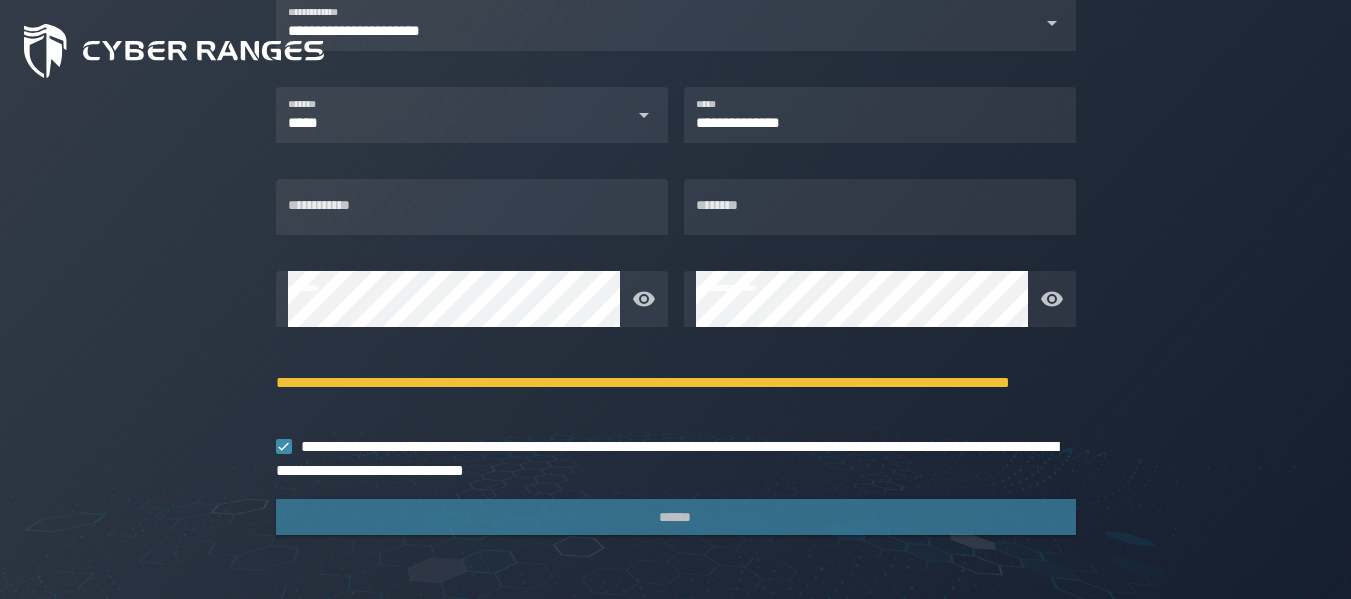 click on "**********" 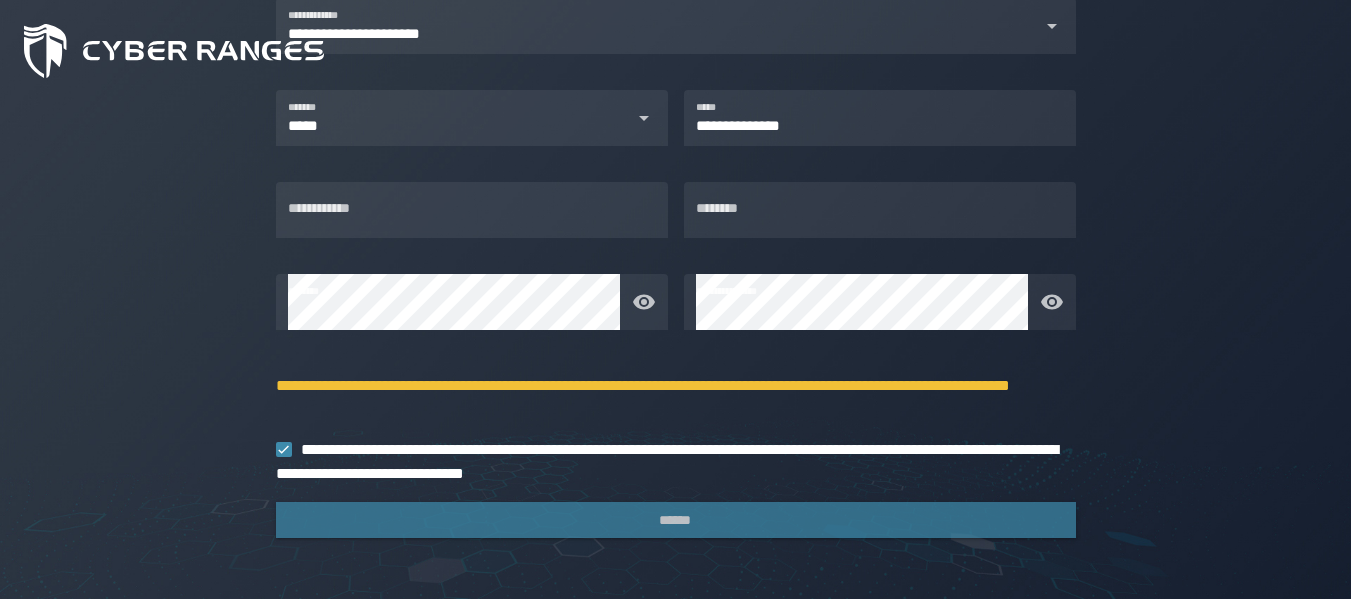 scroll, scrollTop: 630, scrollLeft: 0, axis: vertical 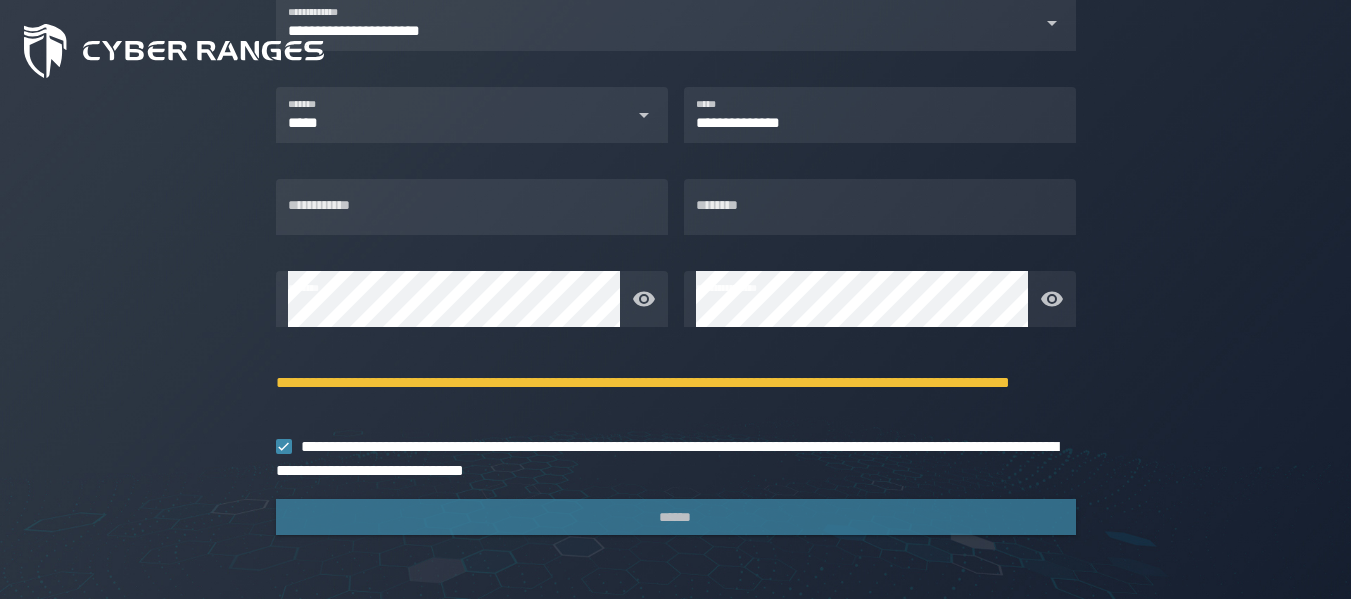 click 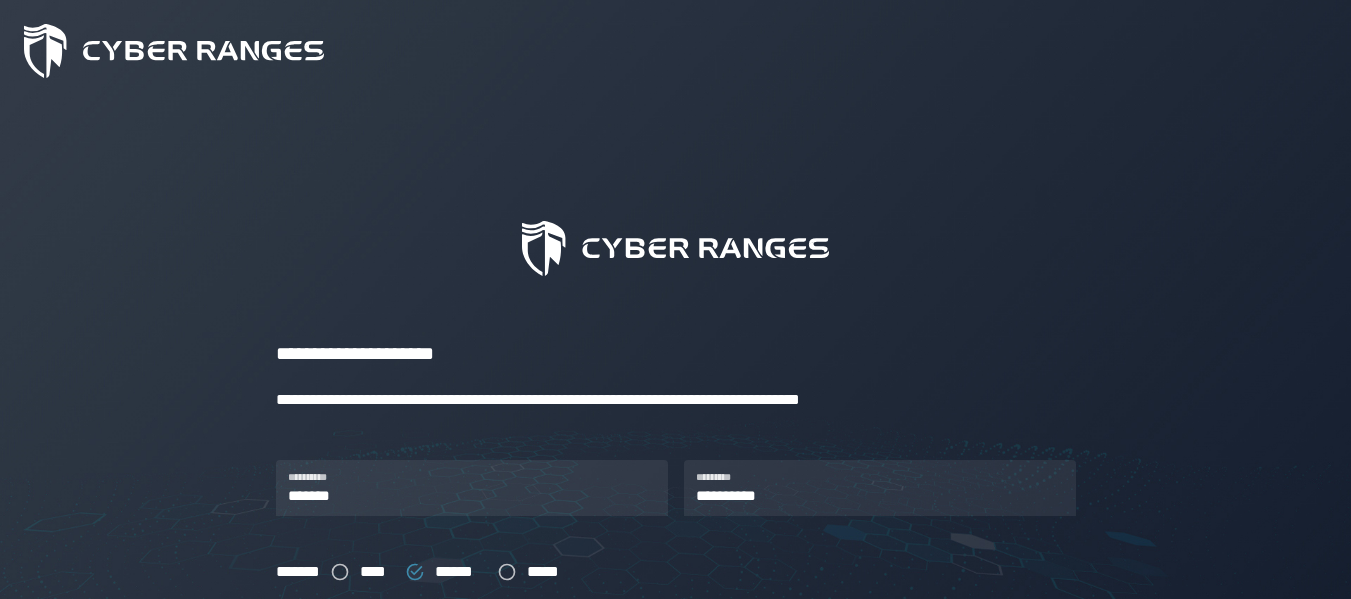 scroll, scrollTop: 0, scrollLeft: 0, axis: both 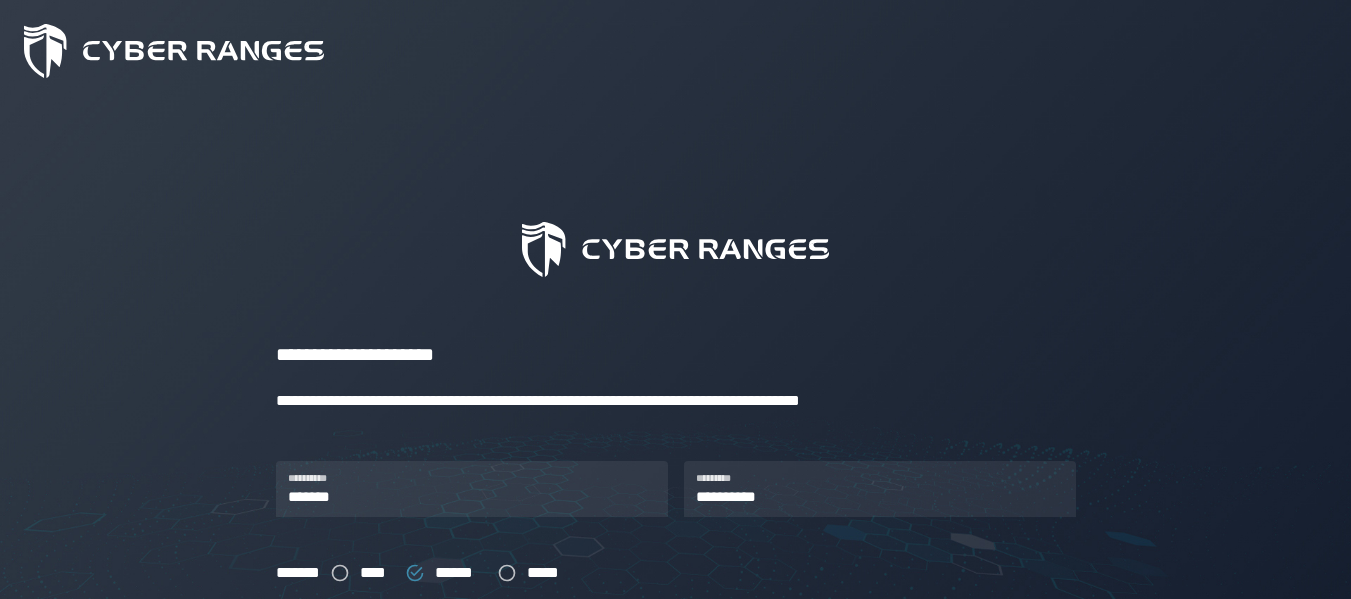 click on "[FIRST] [LAST] [STREET] [CITY] [STATE] [ZIP] [COUNTRY] [PHONE] [EMAIL]" at bounding box center (676, 665) 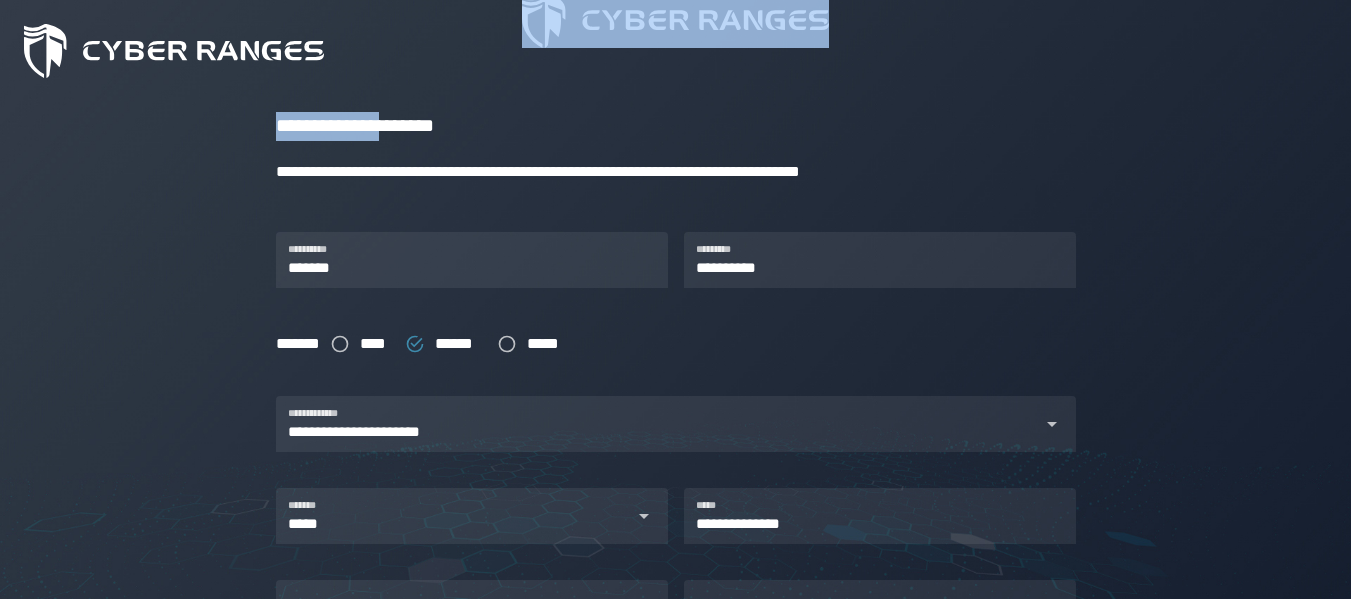 click on "[FIRST] [LAST] [STREET] [CITY] [STATE] [ZIP] [COUNTRY] [PHONE] [EMAIL]" at bounding box center [676, 436] 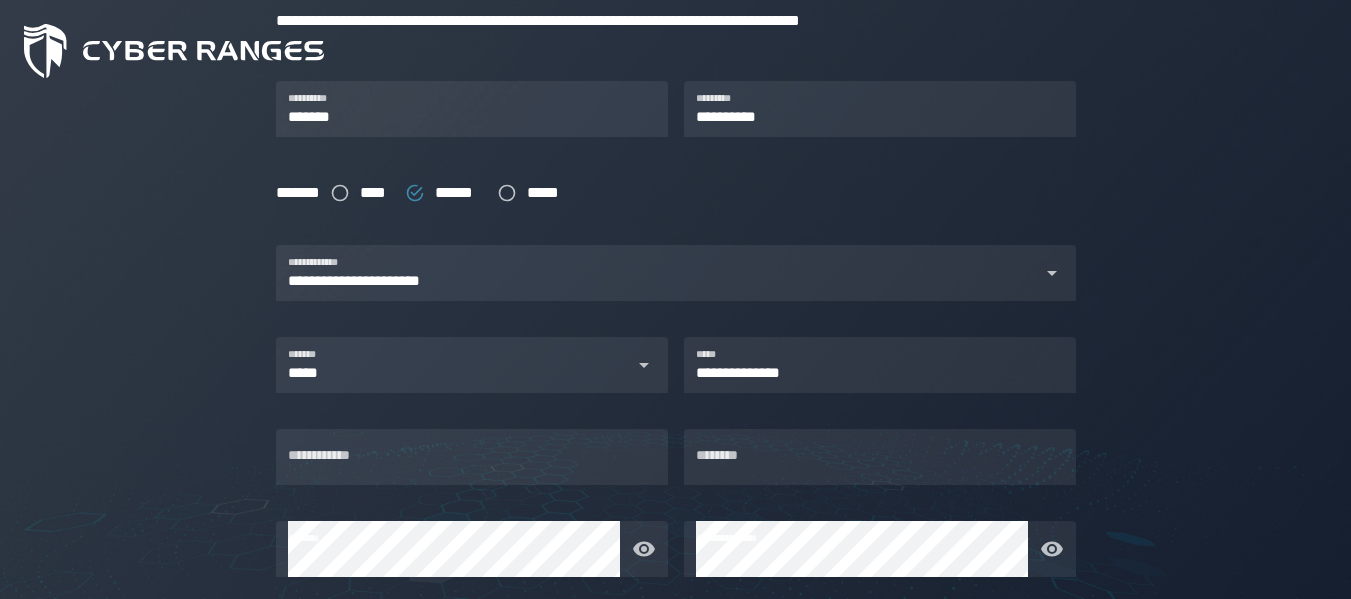 scroll, scrollTop: 381, scrollLeft: 0, axis: vertical 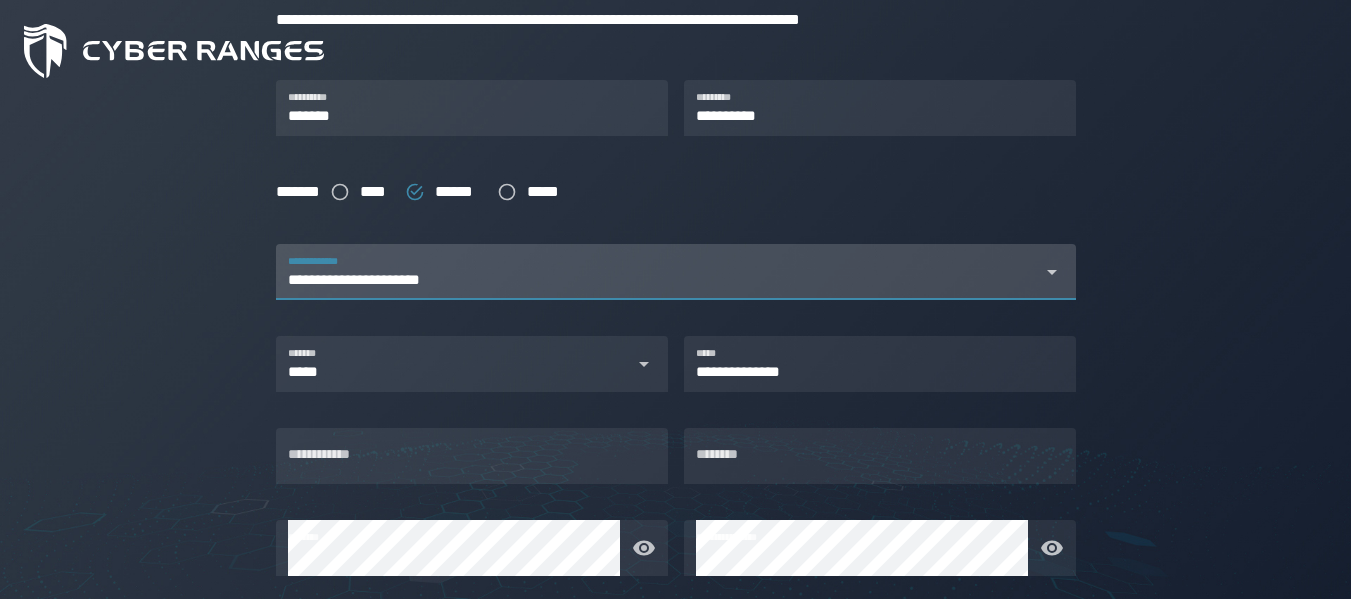 click on "**********" at bounding box center [658, 272] 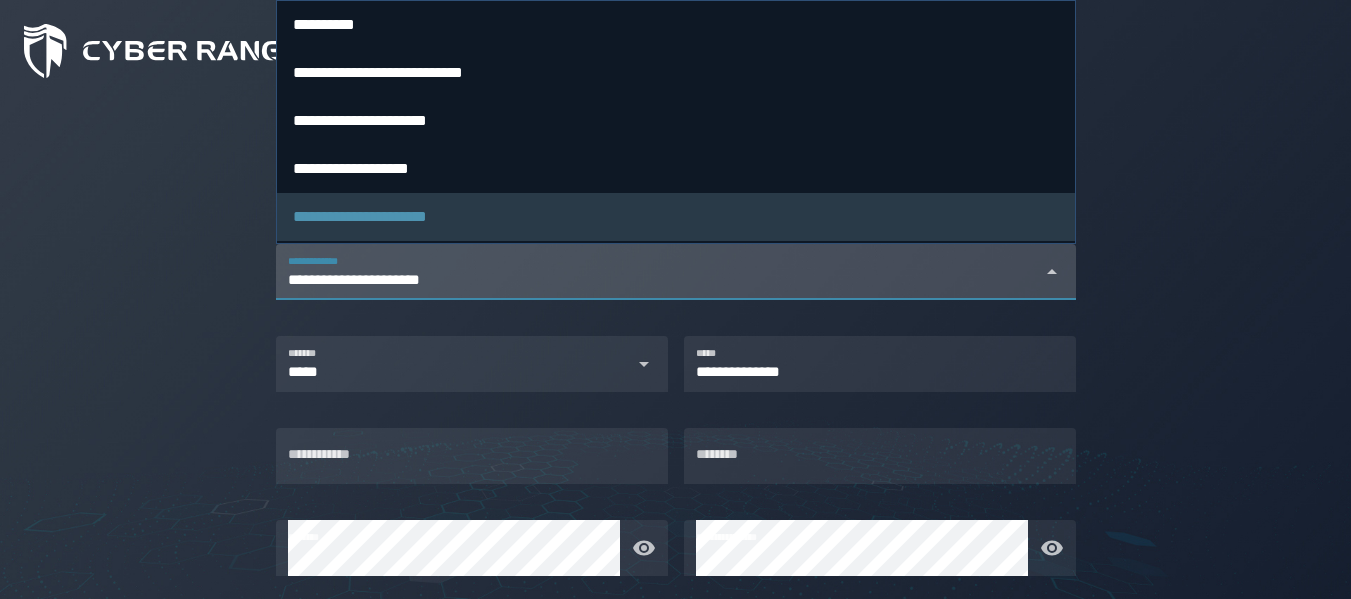 click on "**********" at bounding box center (658, 284) 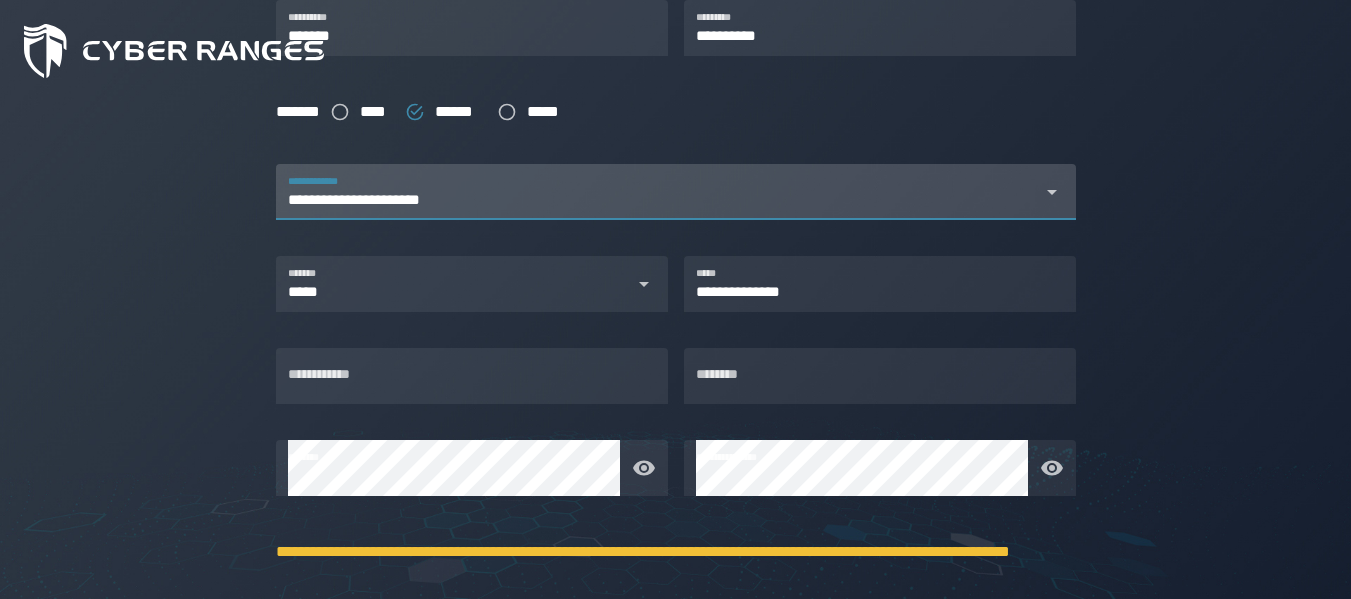 scroll, scrollTop: 467, scrollLeft: 0, axis: vertical 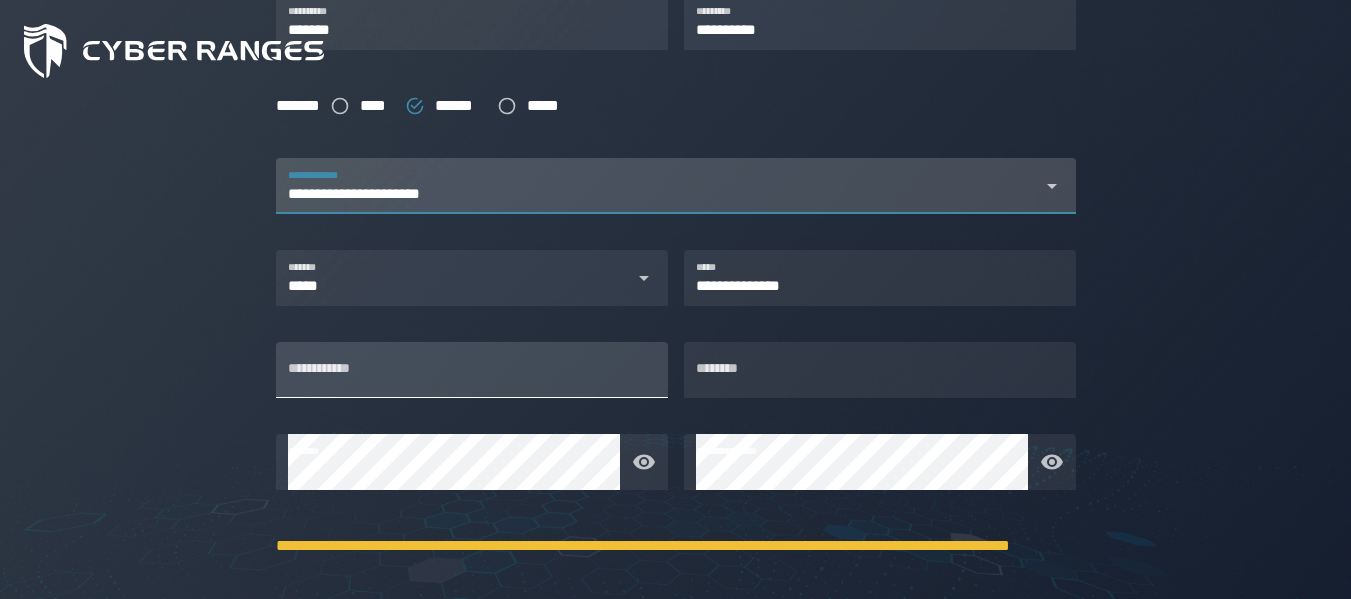 click on "**********" at bounding box center [472, 370] 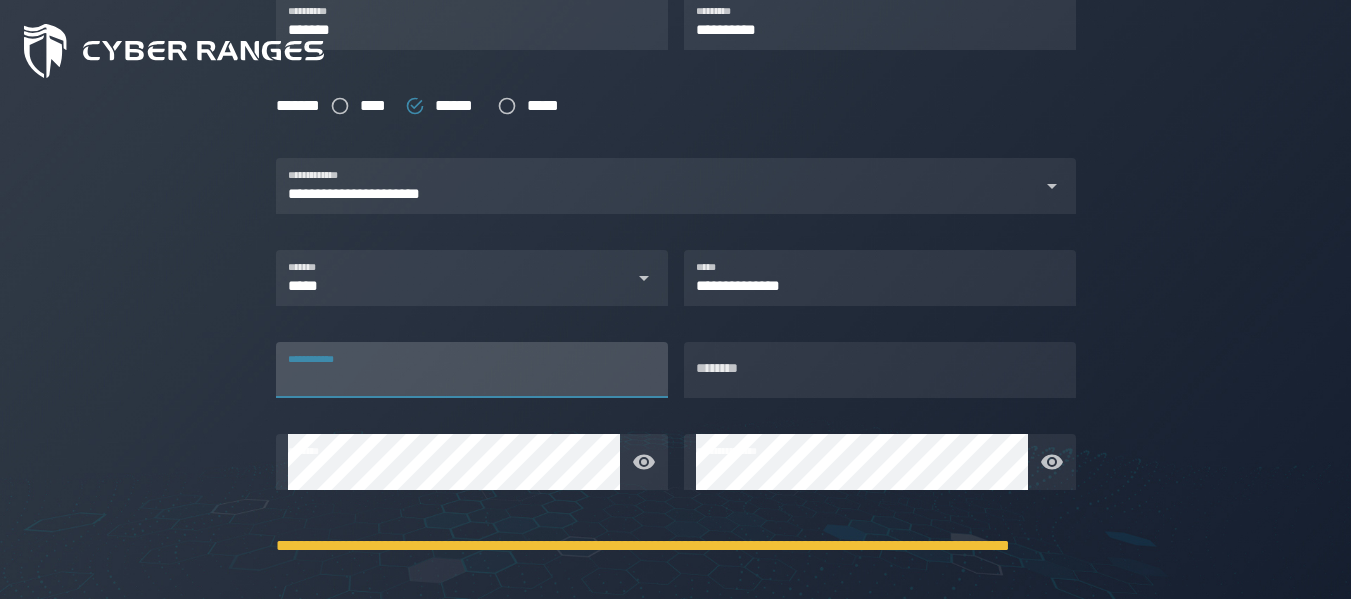 type on "*" 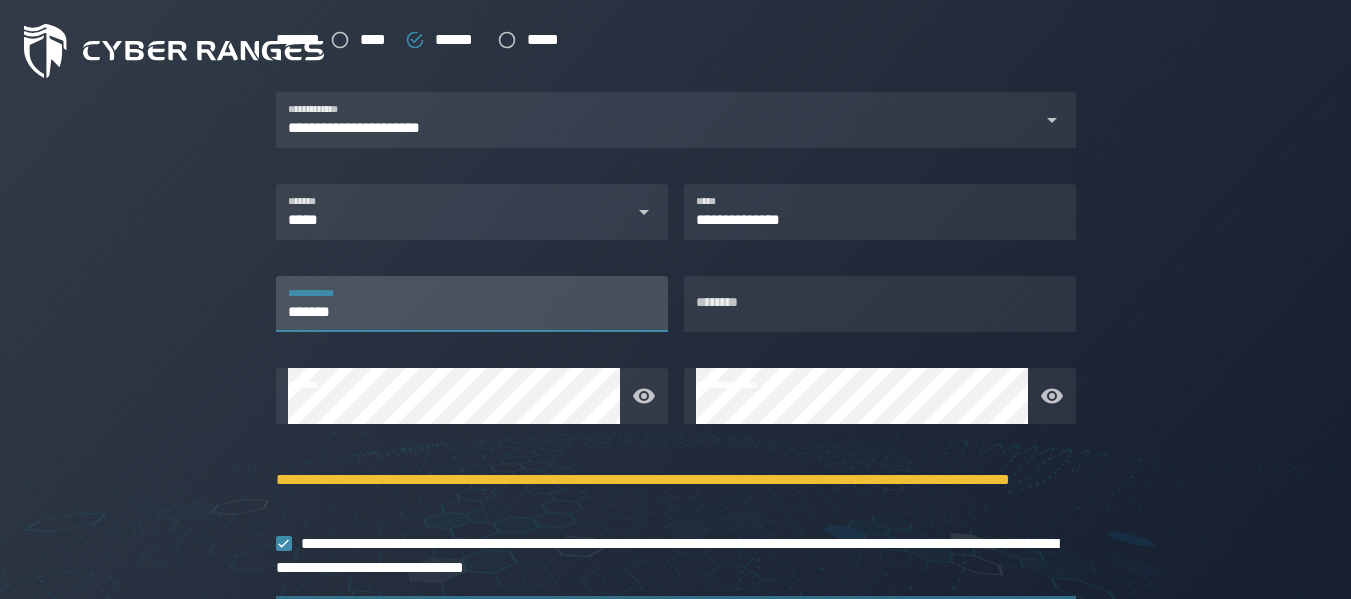 scroll, scrollTop: 544, scrollLeft: 0, axis: vertical 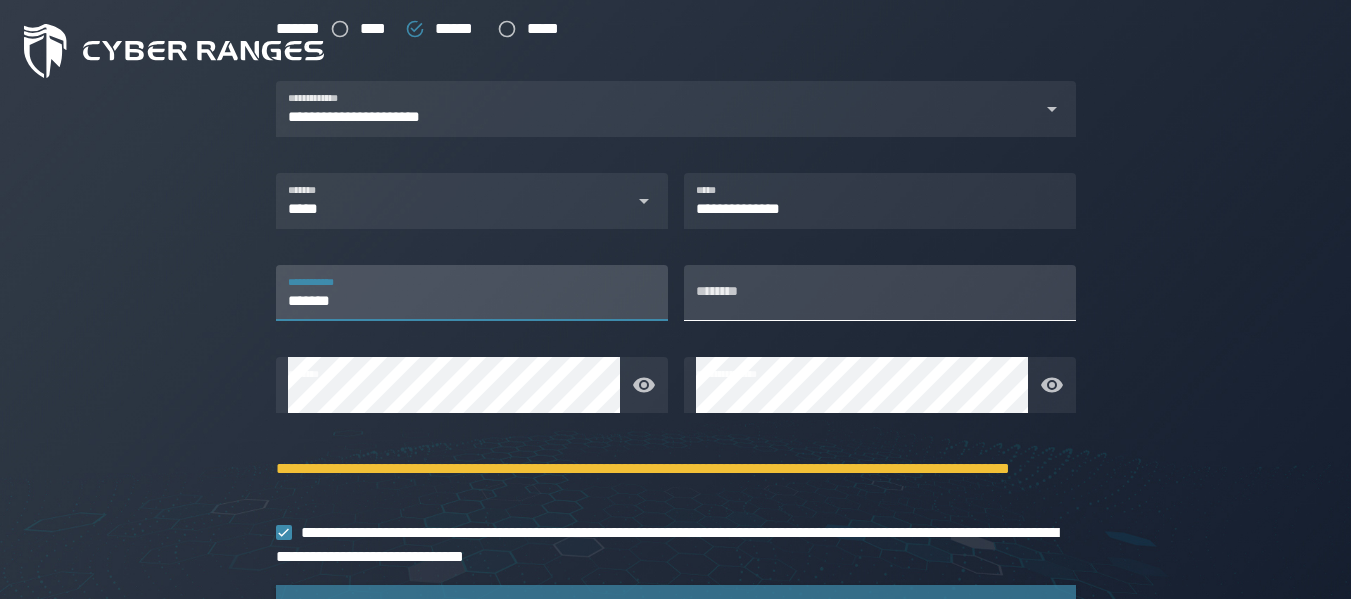 type on "*******" 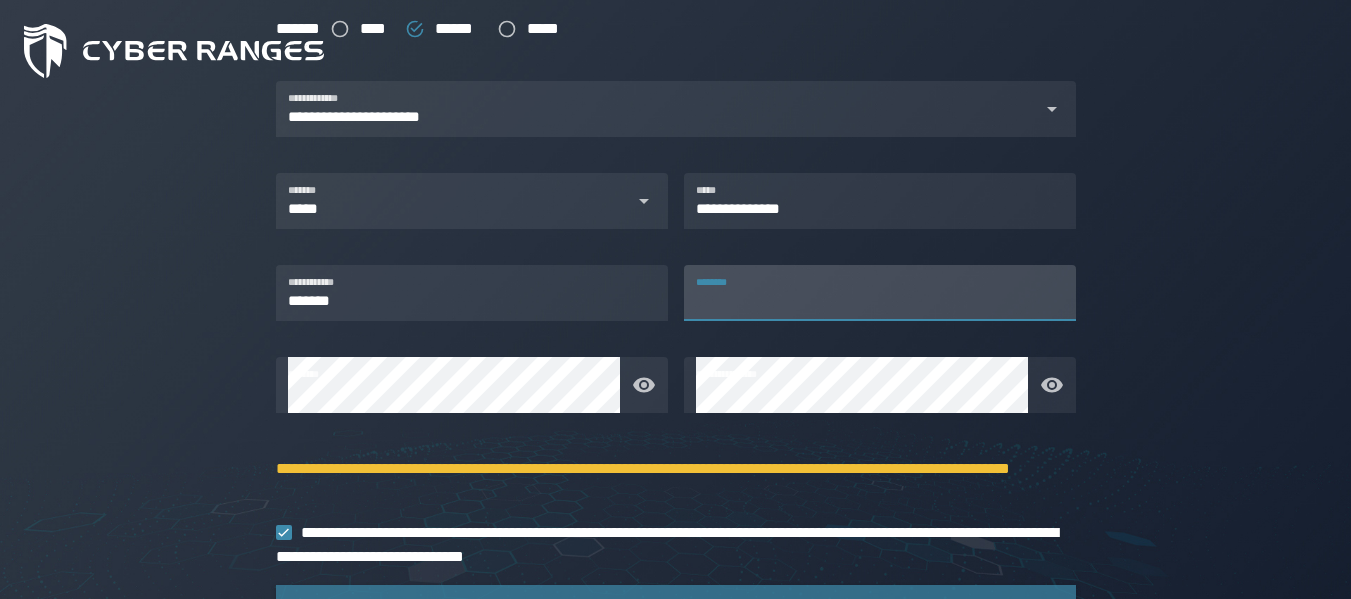 click on "********" at bounding box center [880, 293] 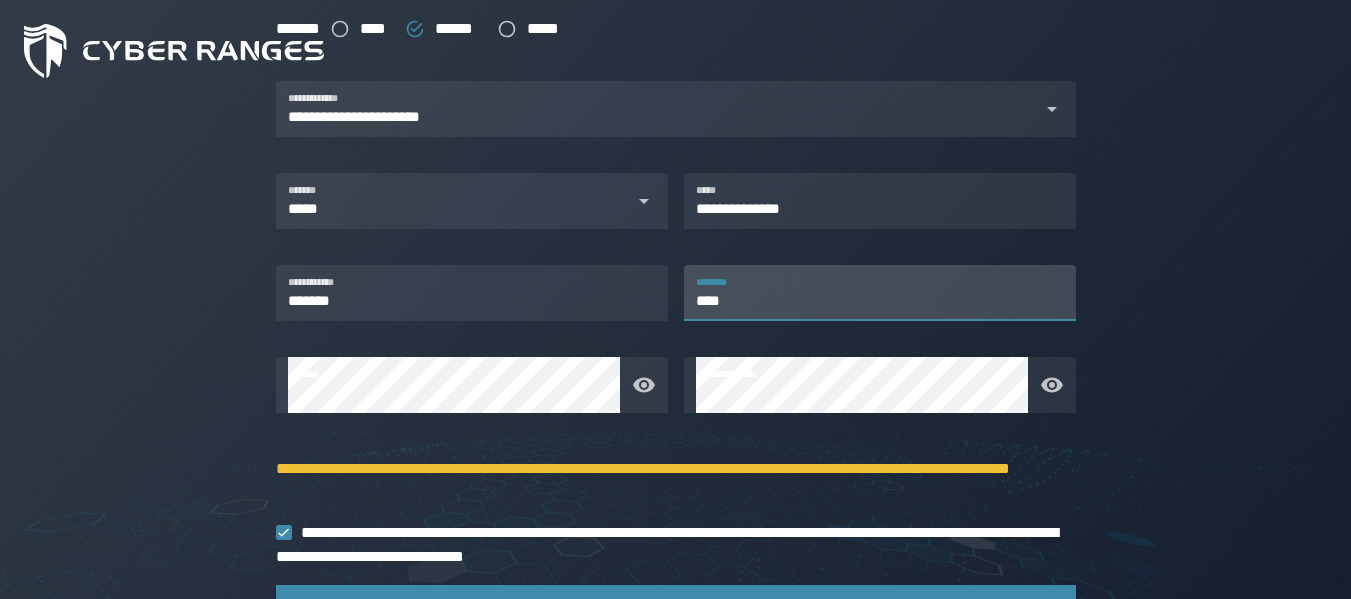 type on "****" 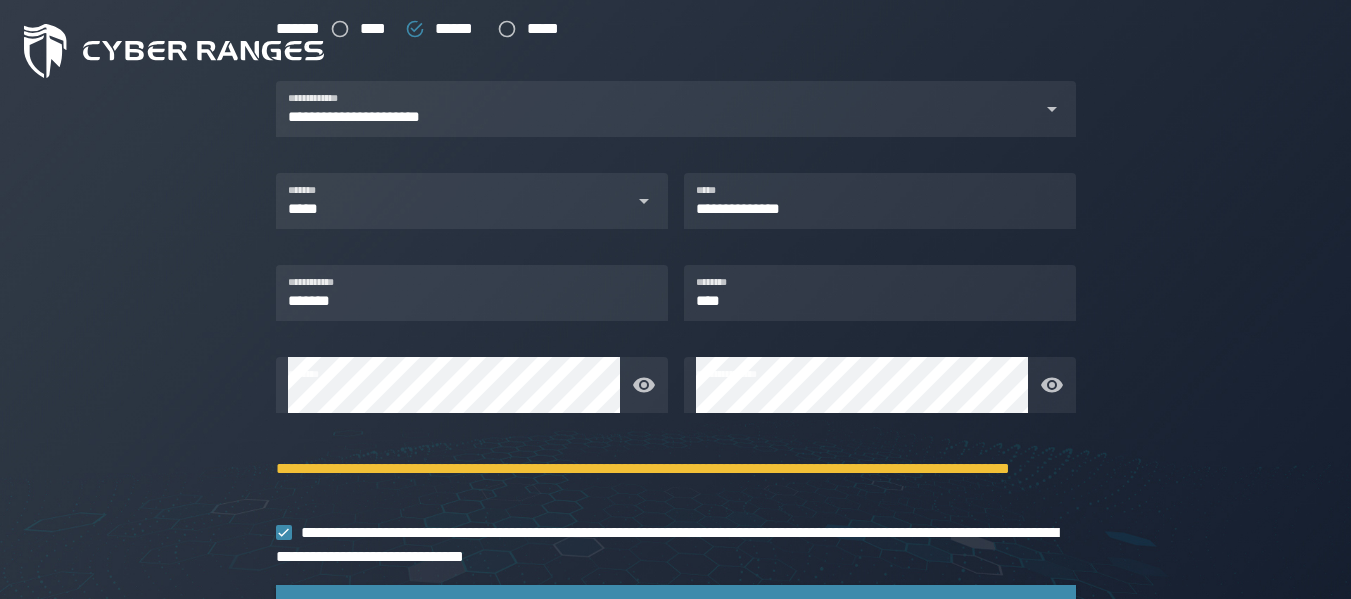 click on "[FIRST] [LAST] [STREET] [CITY] [STATE] [ZIP] [COUNTRY] [PHONE] [EMAIL]" 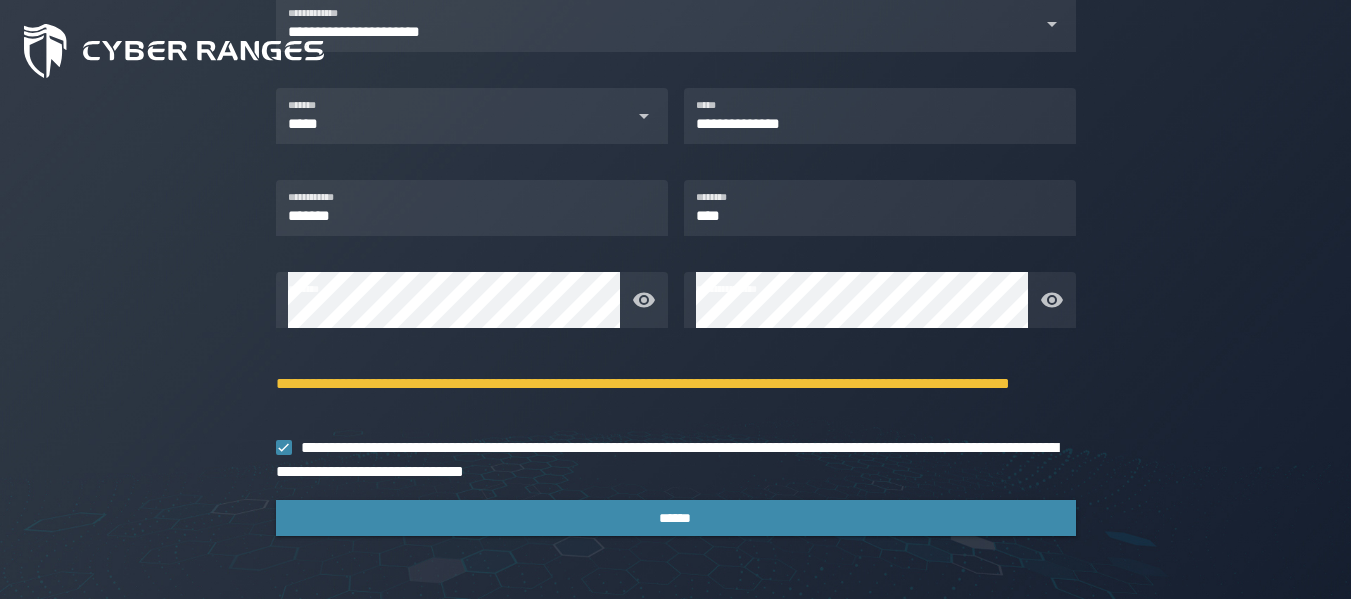 scroll, scrollTop: 630, scrollLeft: 0, axis: vertical 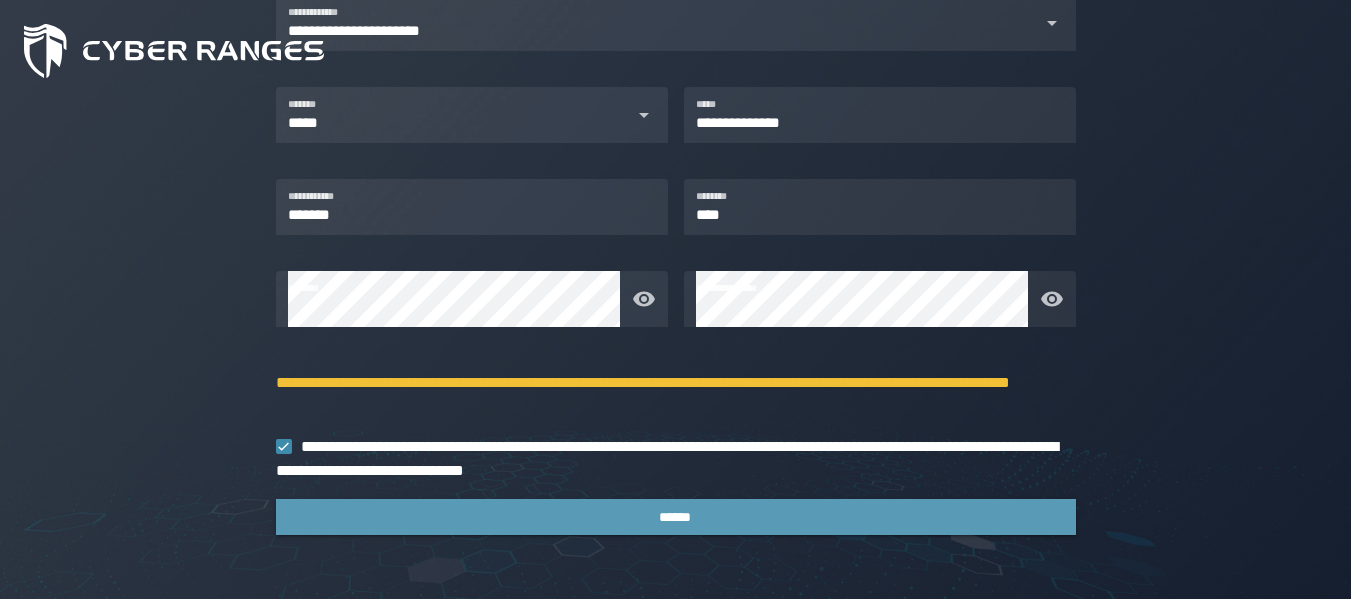click on "******" at bounding box center [676, 517] 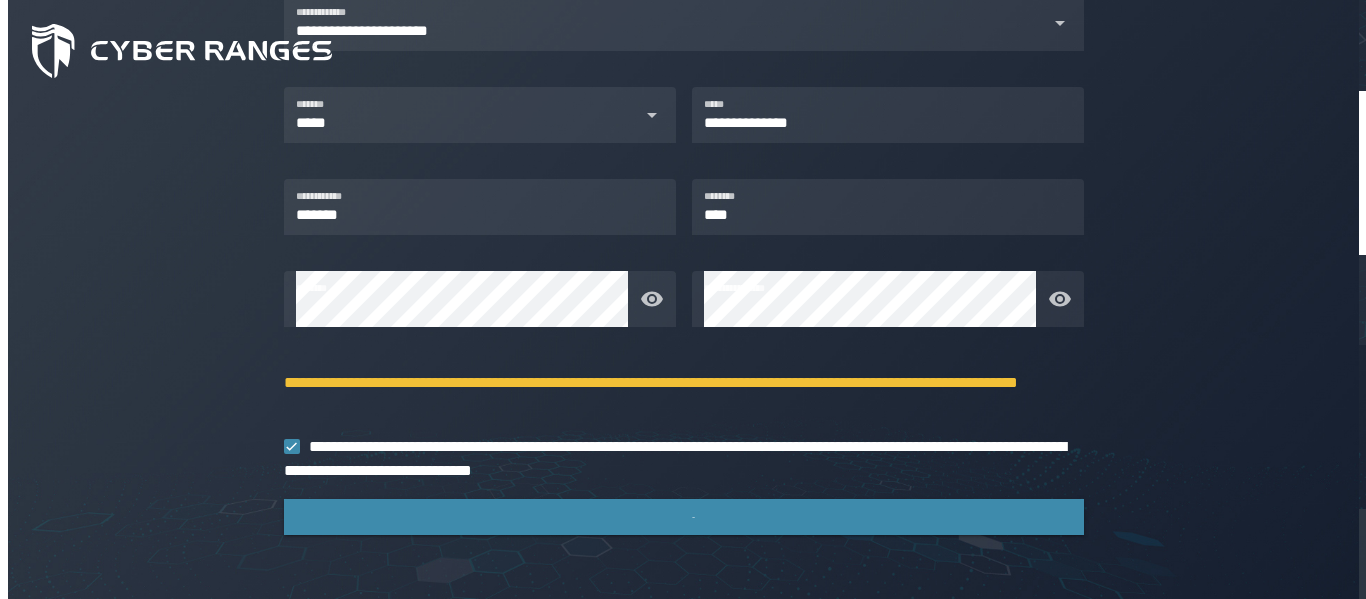 scroll, scrollTop: 0, scrollLeft: 0, axis: both 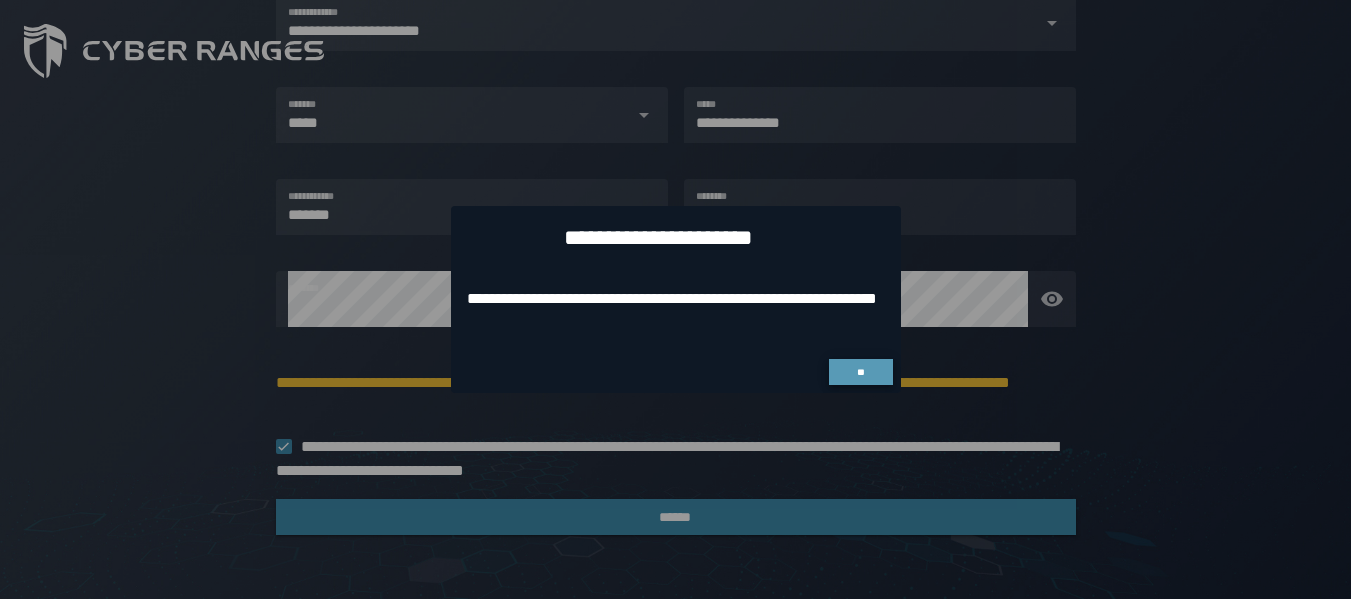 click on "**" at bounding box center [861, 372] 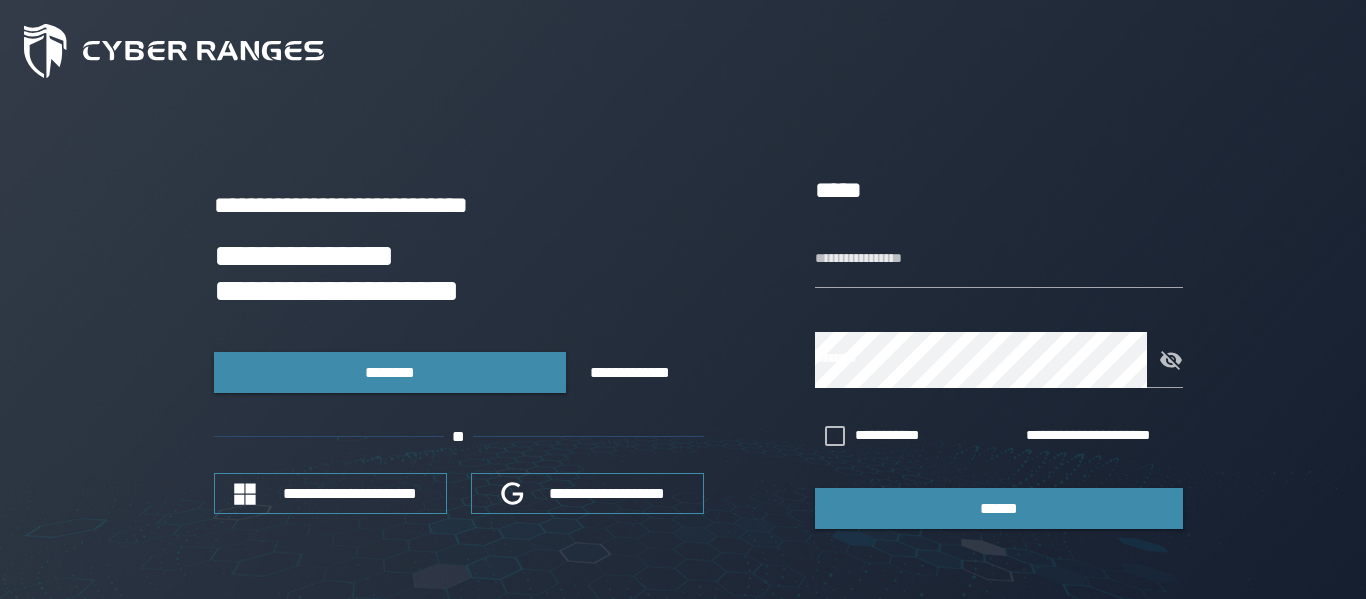click on "[FIRST] [LAST] [STREET] [CITY] [STATE] [ZIP] [COUNTRY] [PHONE] [EMAIL]" at bounding box center (999, 350) 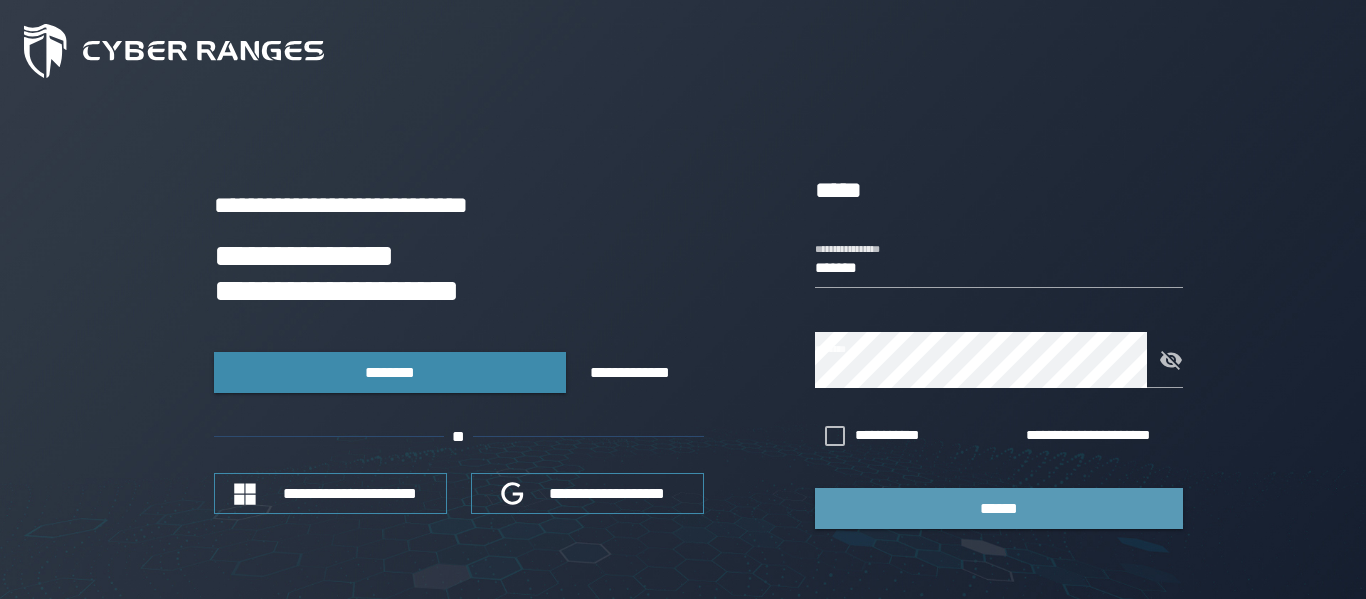 click on "******" at bounding box center [999, 508] 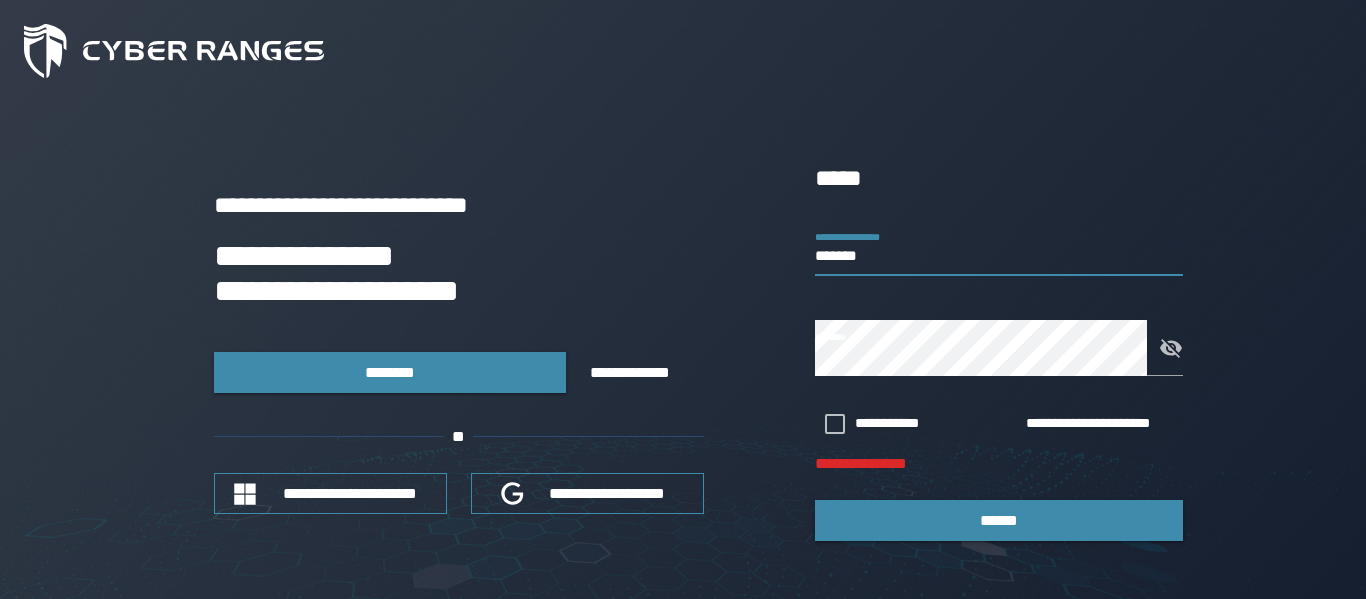 click on "*******" at bounding box center (999, 248) 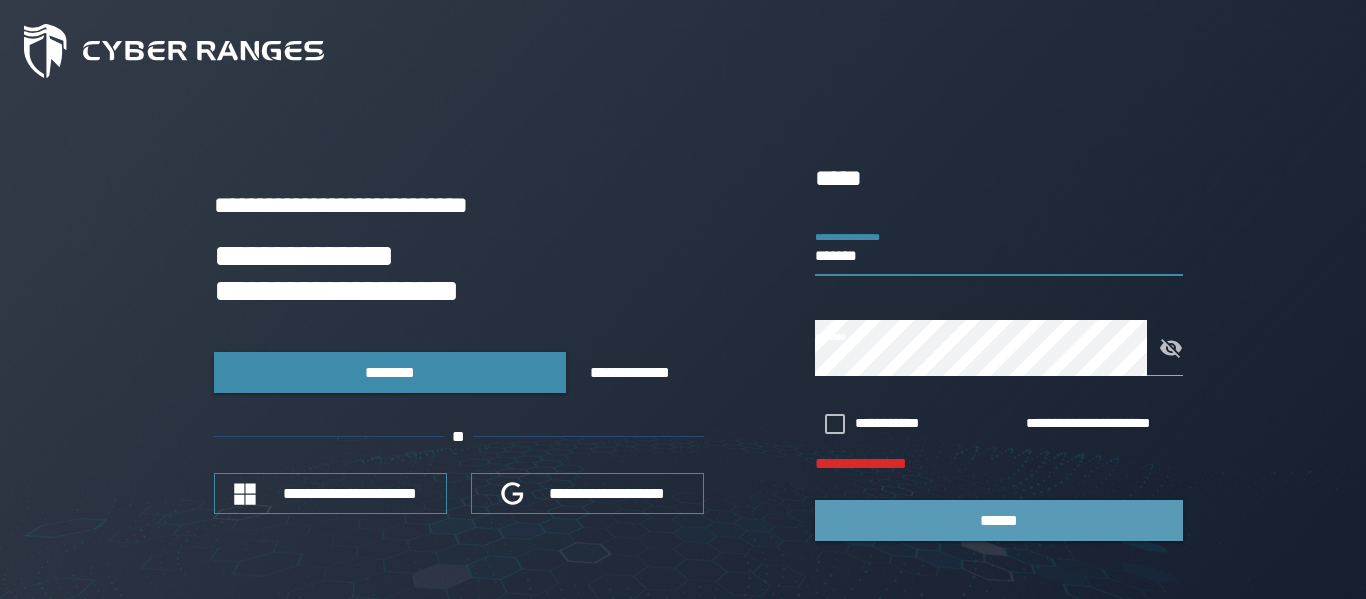 click on "******" at bounding box center [999, 520] 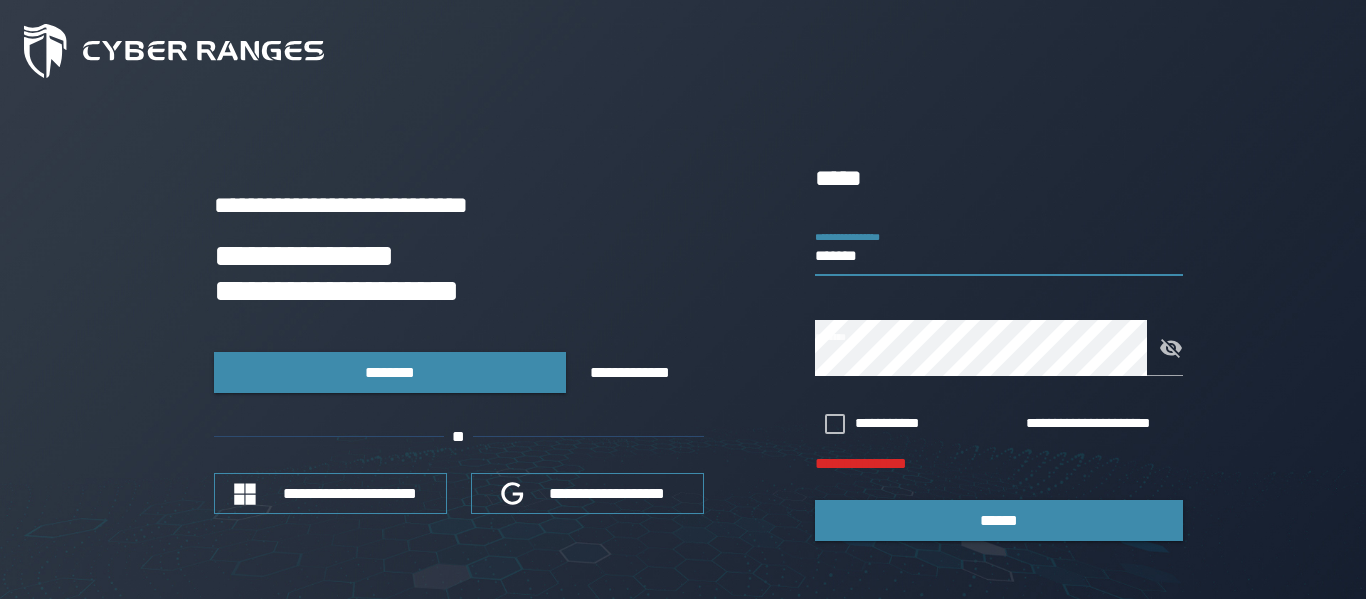 drag, startPoint x: 868, startPoint y: 256, endPoint x: 613, endPoint y: 285, distance: 256.6437 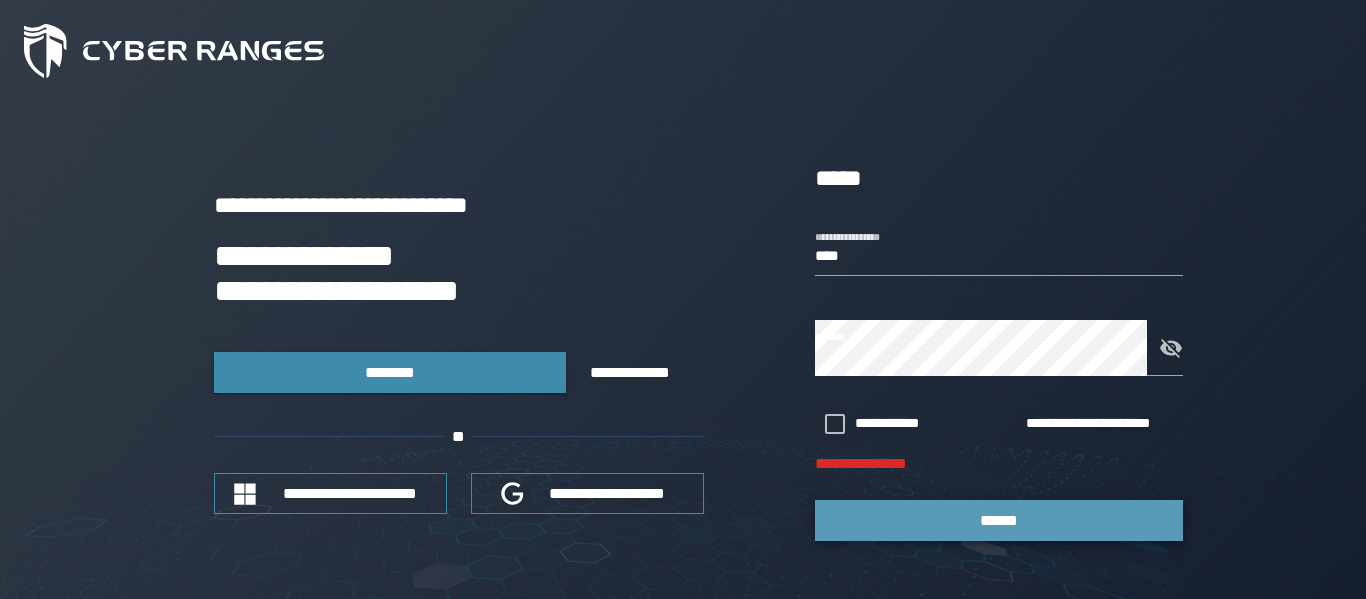 click on "******" at bounding box center (999, 520) 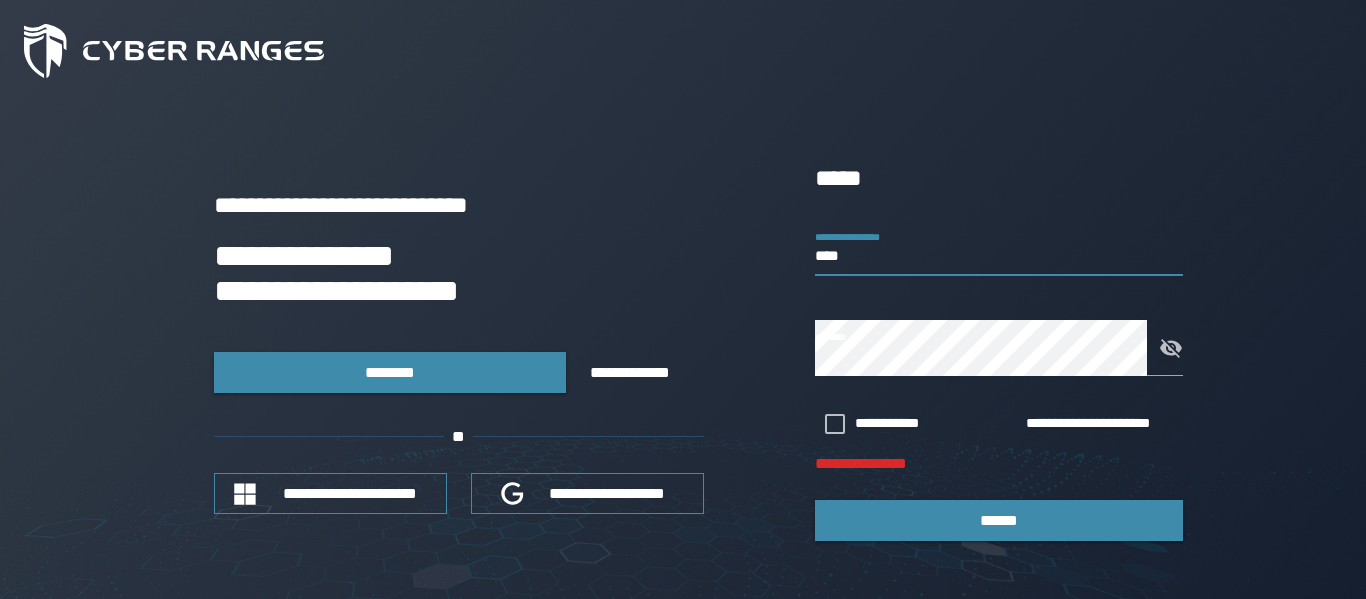 drag, startPoint x: 889, startPoint y: 266, endPoint x: 694, endPoint y: 274, distance: 195.16403 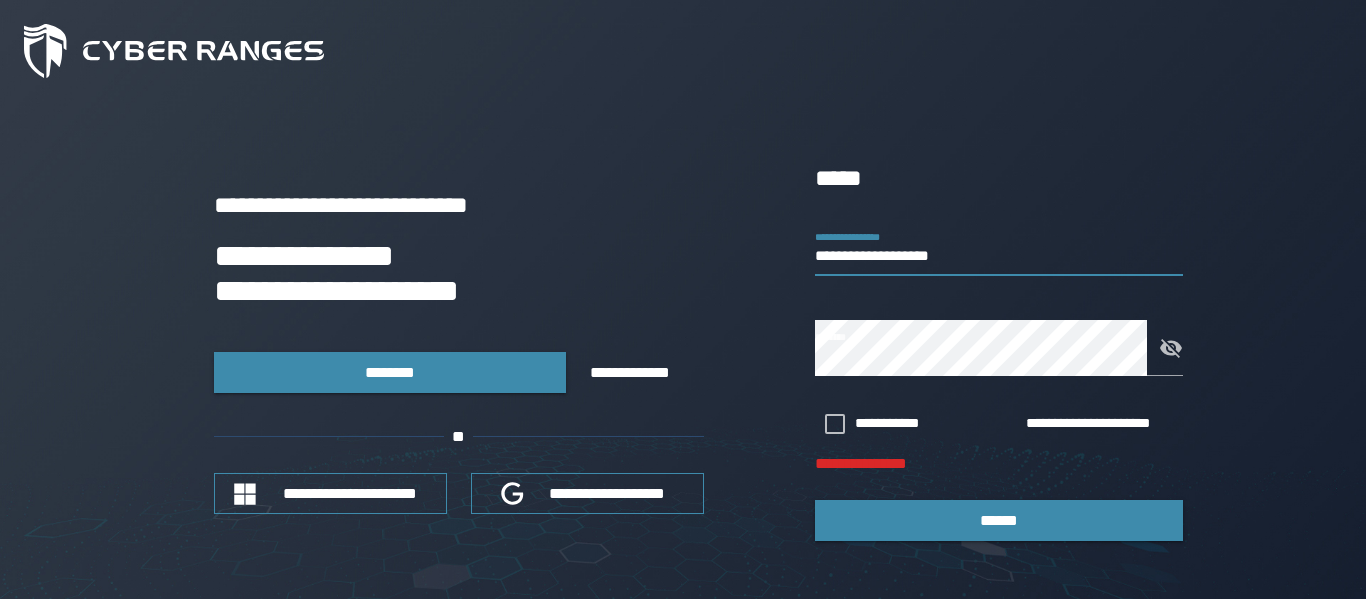 type on "**********" 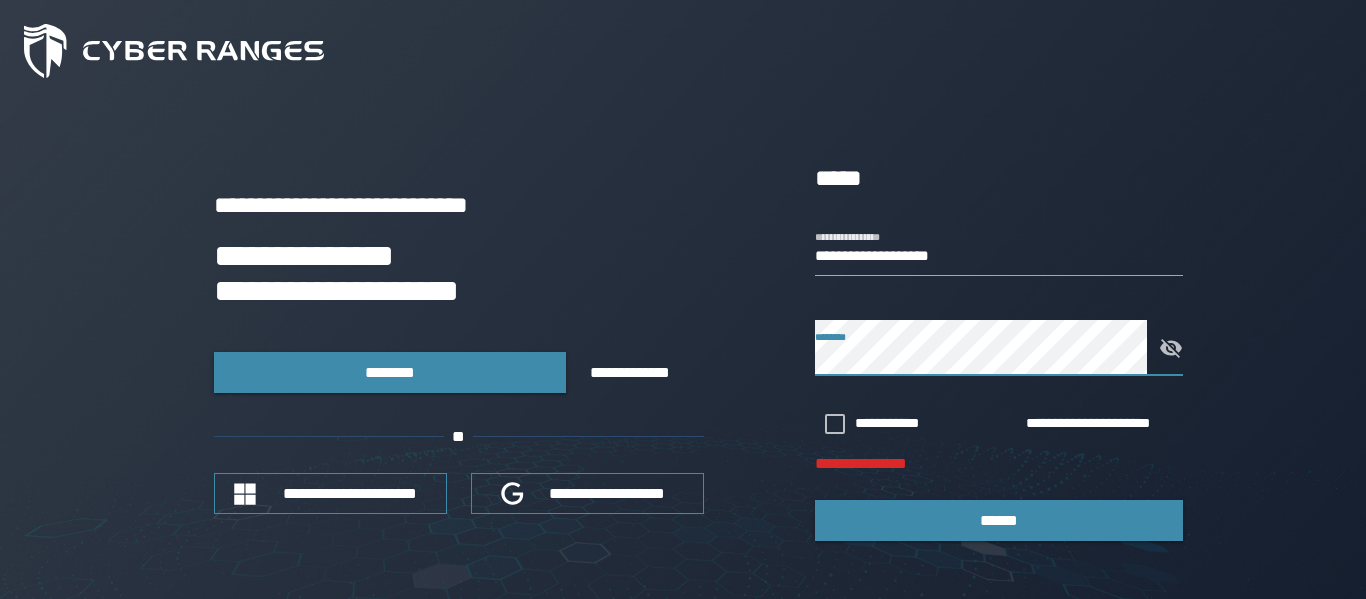 click 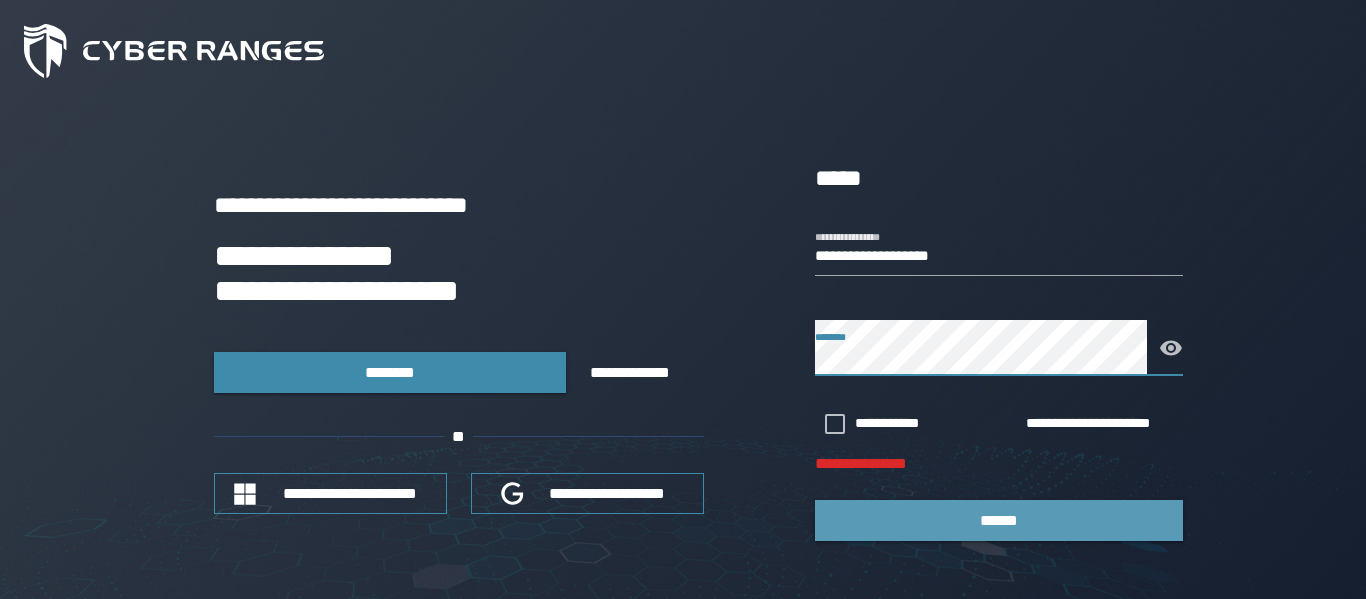 click on "******" at bounding box center (999, 520) 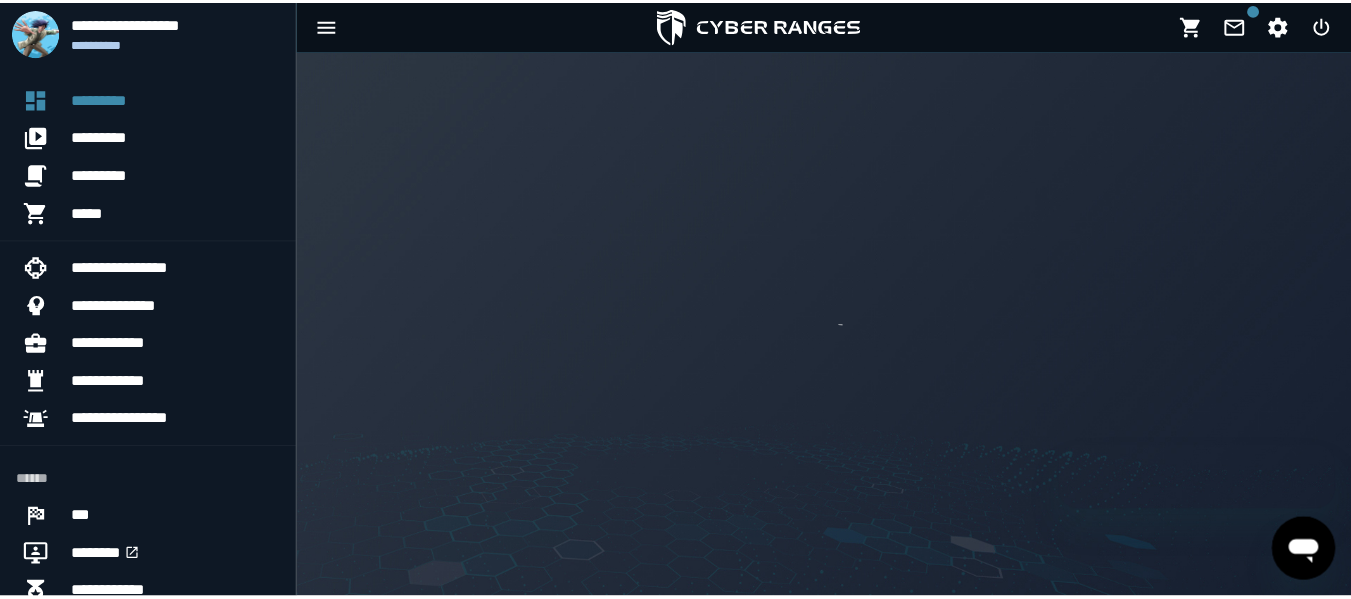 scroll, scrollTop: 0, scrollLeft: 0, axis: both 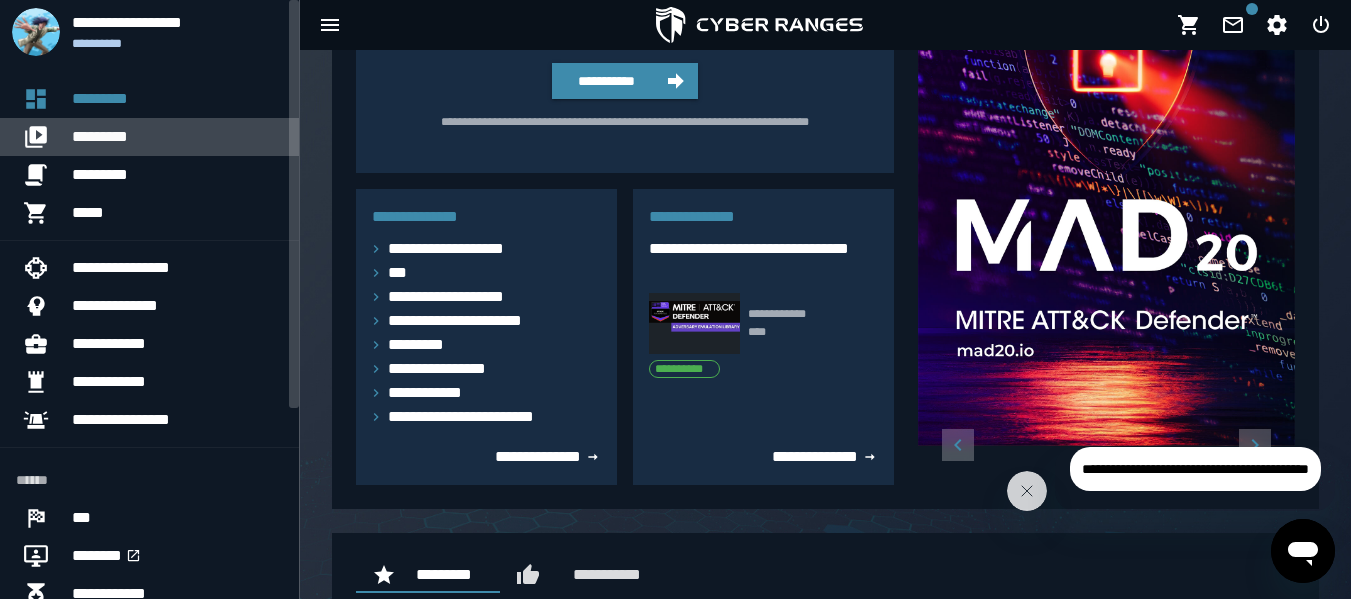 click on "*********" at bounding box center [177, 137] 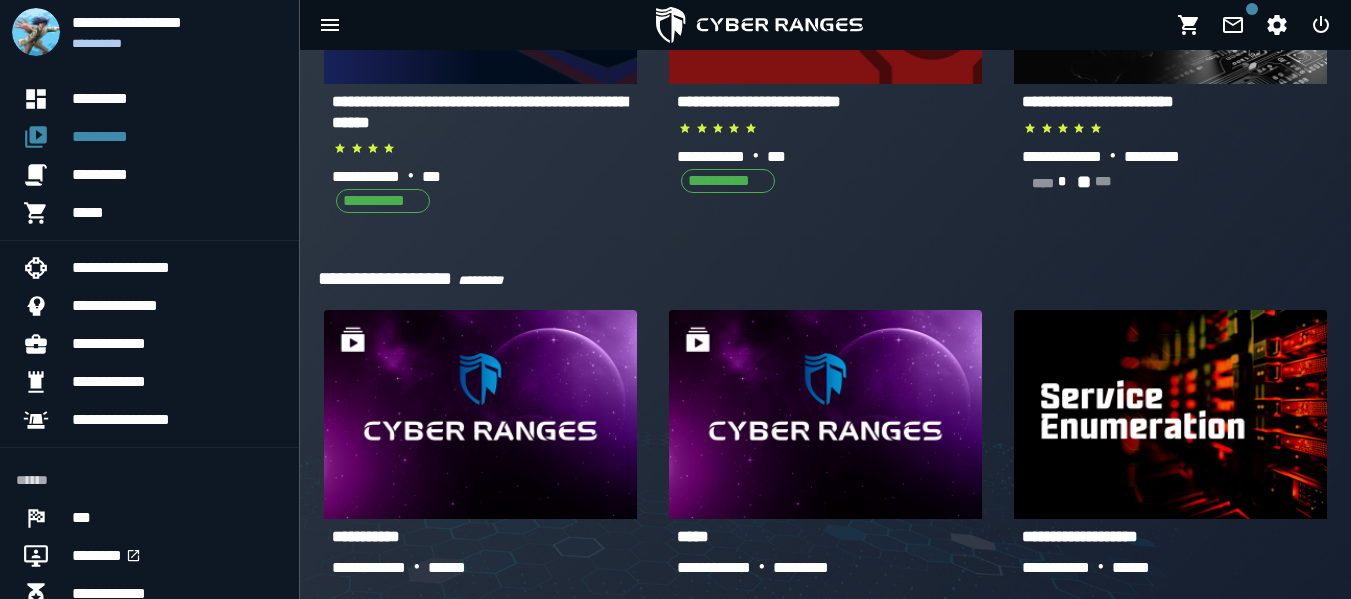 scroll, scrollTop: 735, scrollLeft: 0, axis: vertical 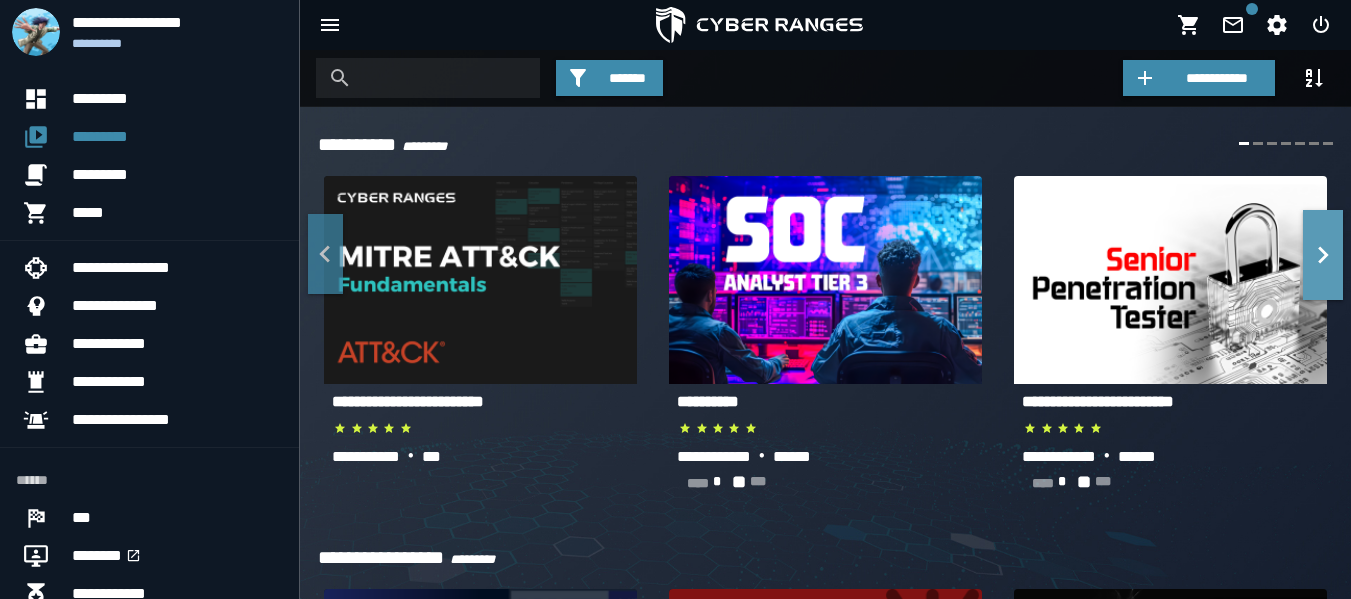 click at bounding box center [1323, 255] 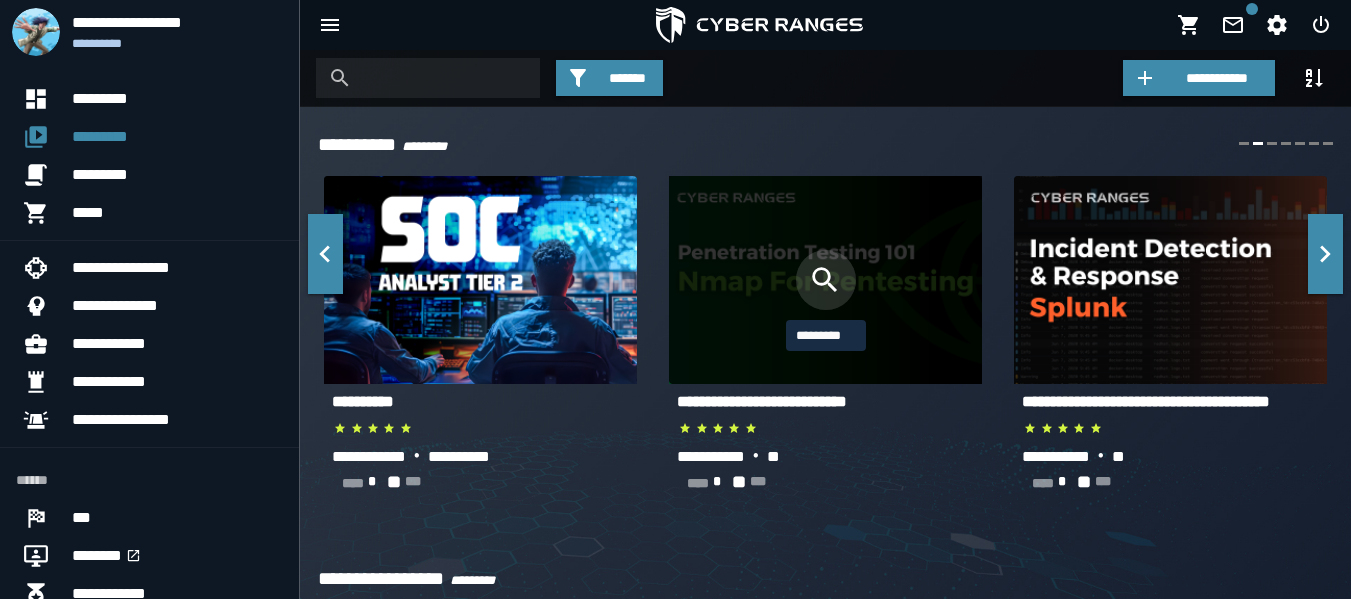 click at bounding box center [826, 280] 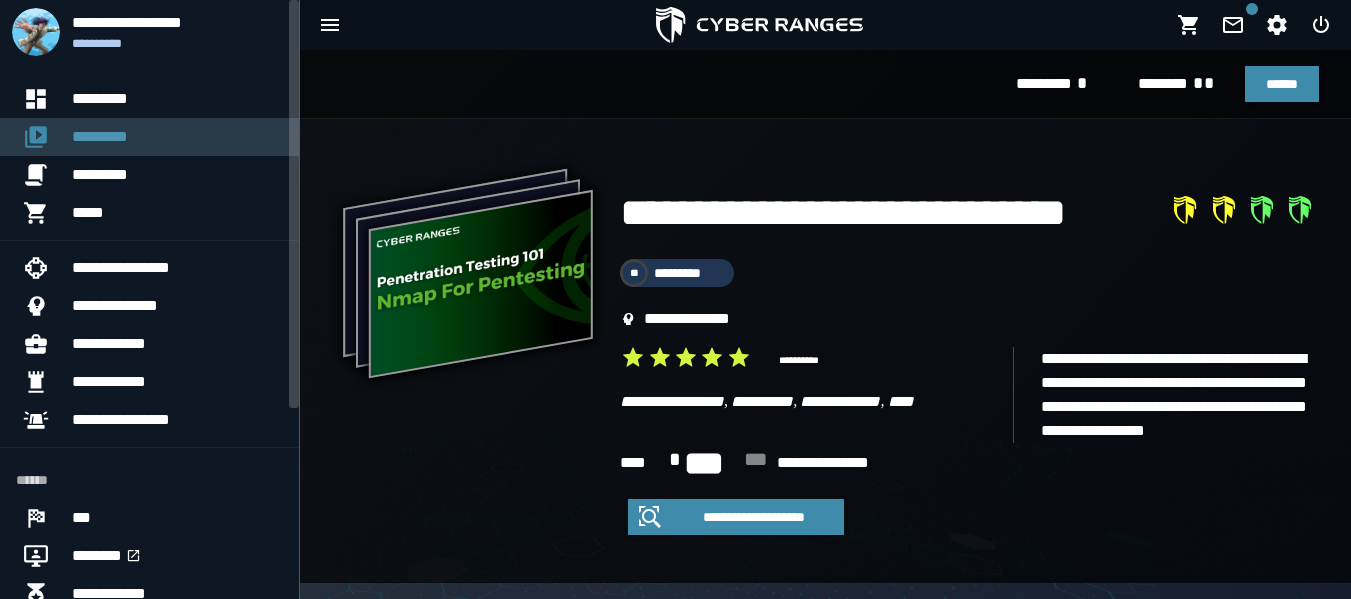 click on "*********" at bounding box center [177, 137] 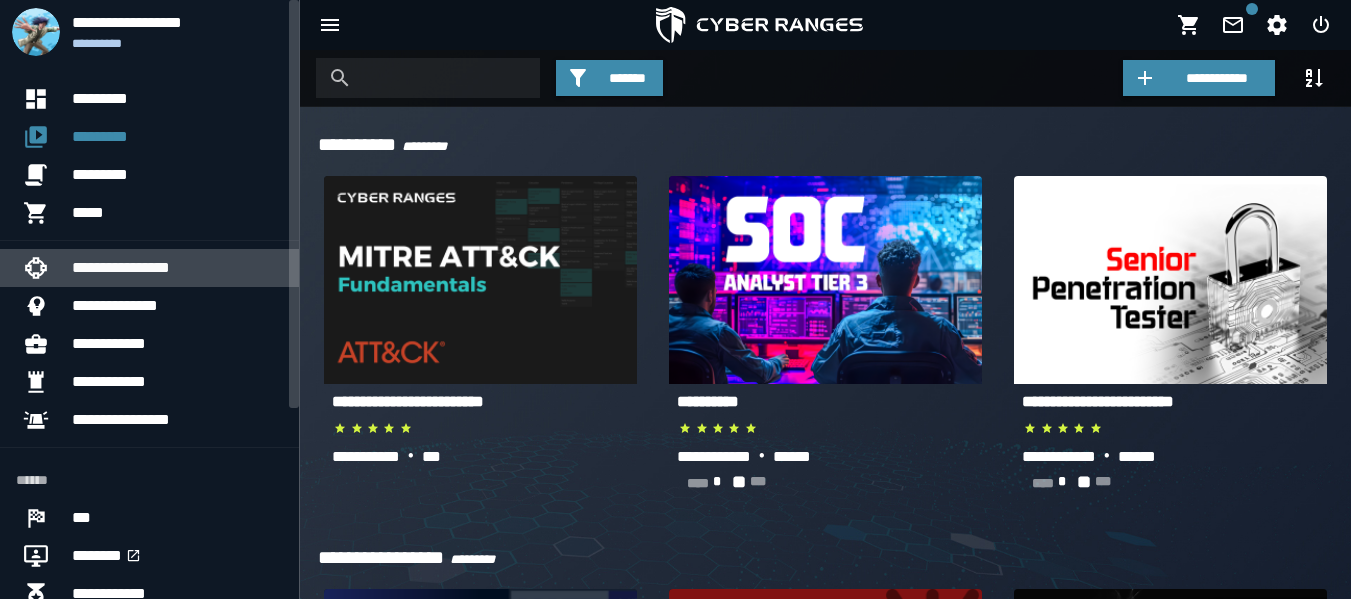 click on "**********" at bounding box center [177, 268] 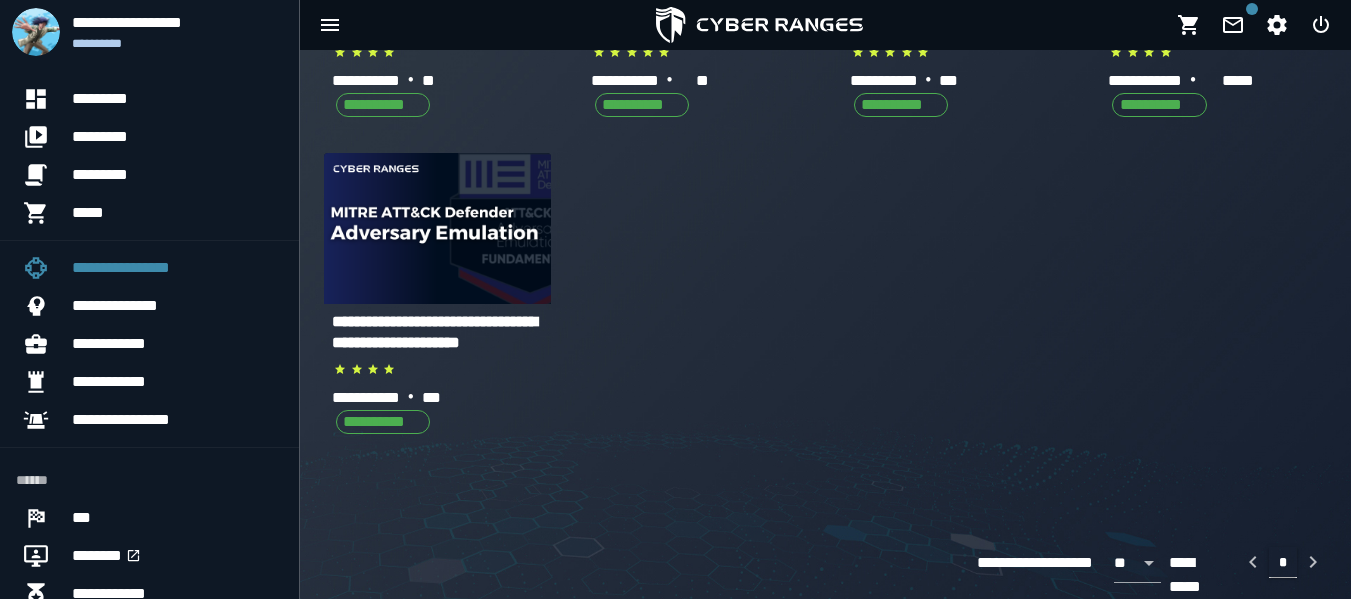 scroll, scrollTop: 310, scrollLeft: 0, axis: vertical 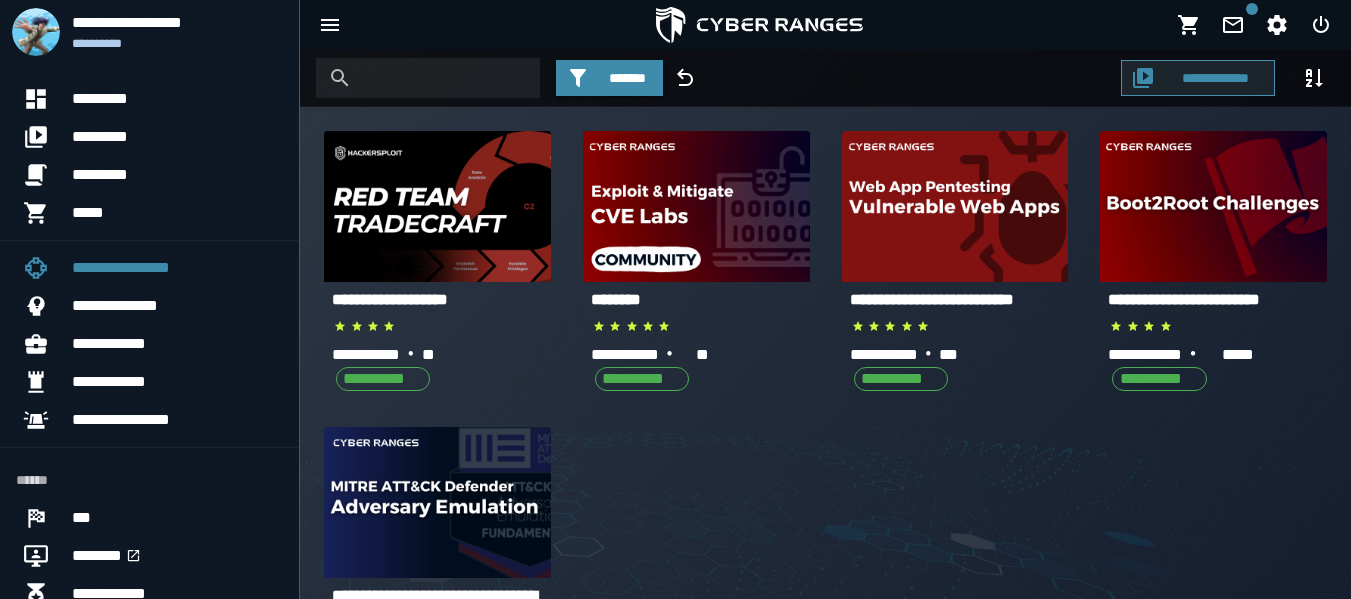 click on "**********" at bounding box center [1198, 78] 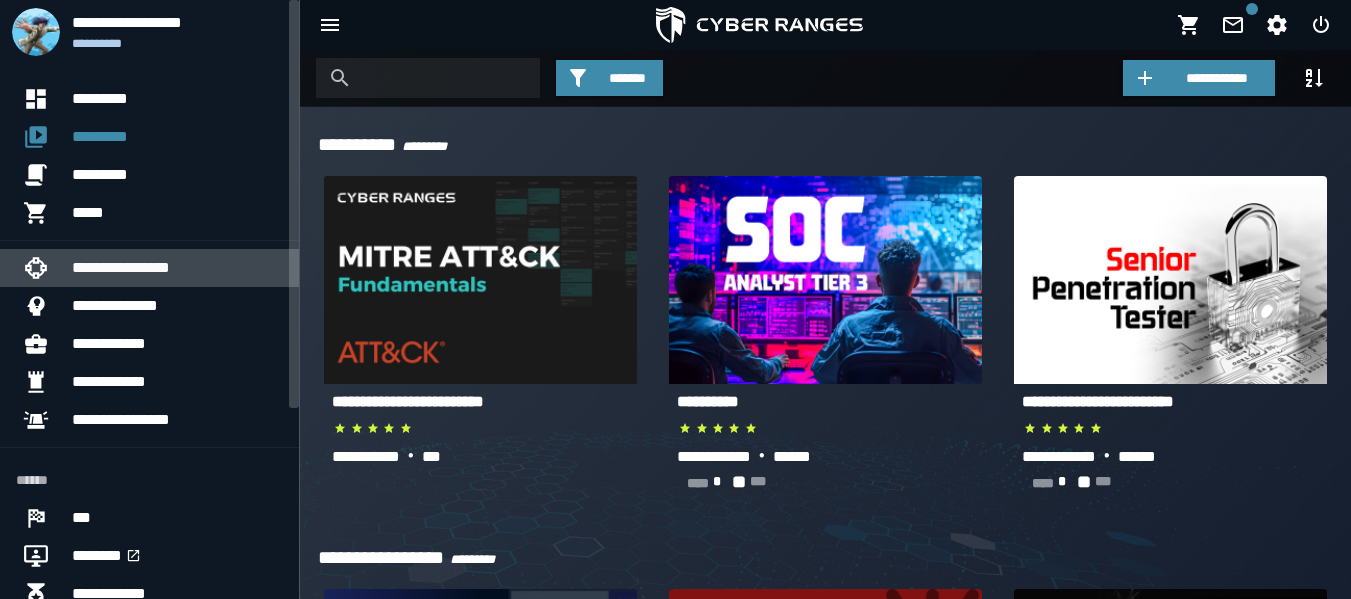 click on "**********" at bounding box center [177, 268] 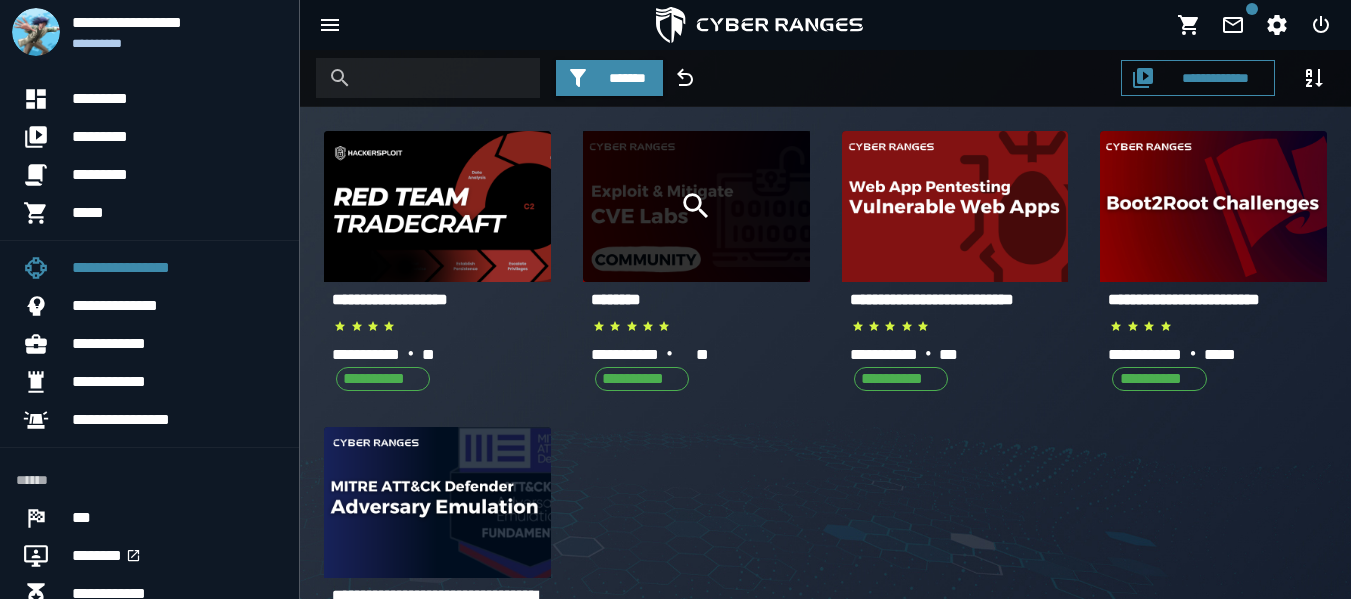 click 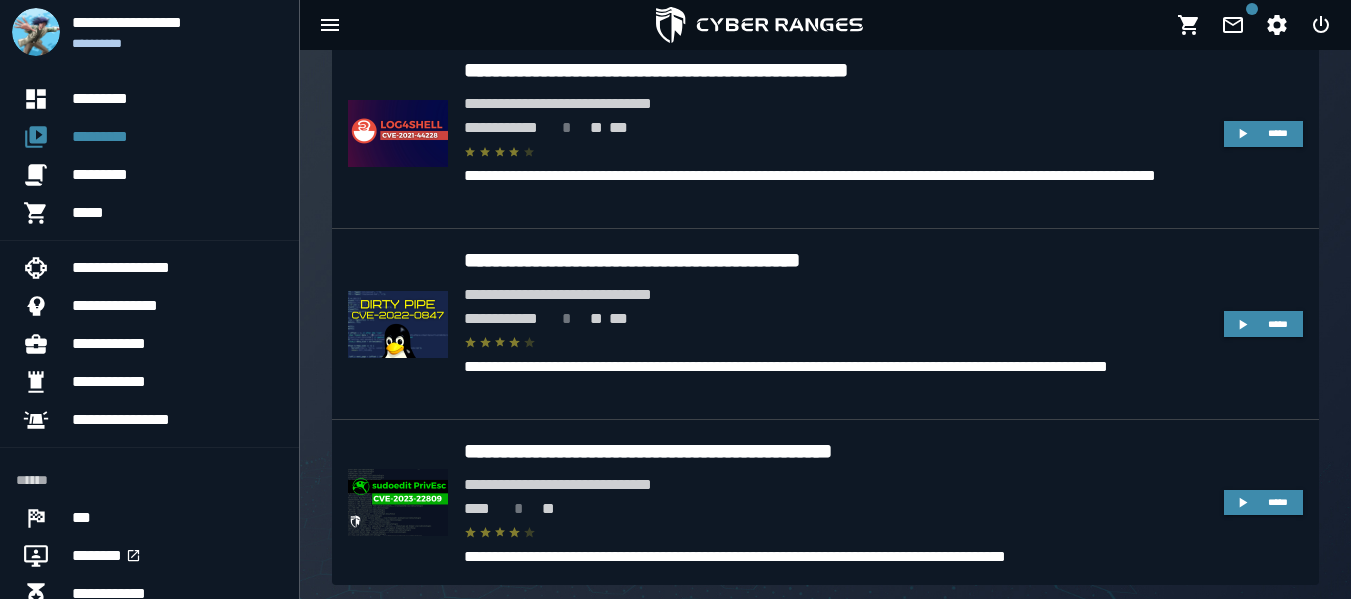 scroll, scrollTop: 525, scrollLeft: 0, axis: vertical 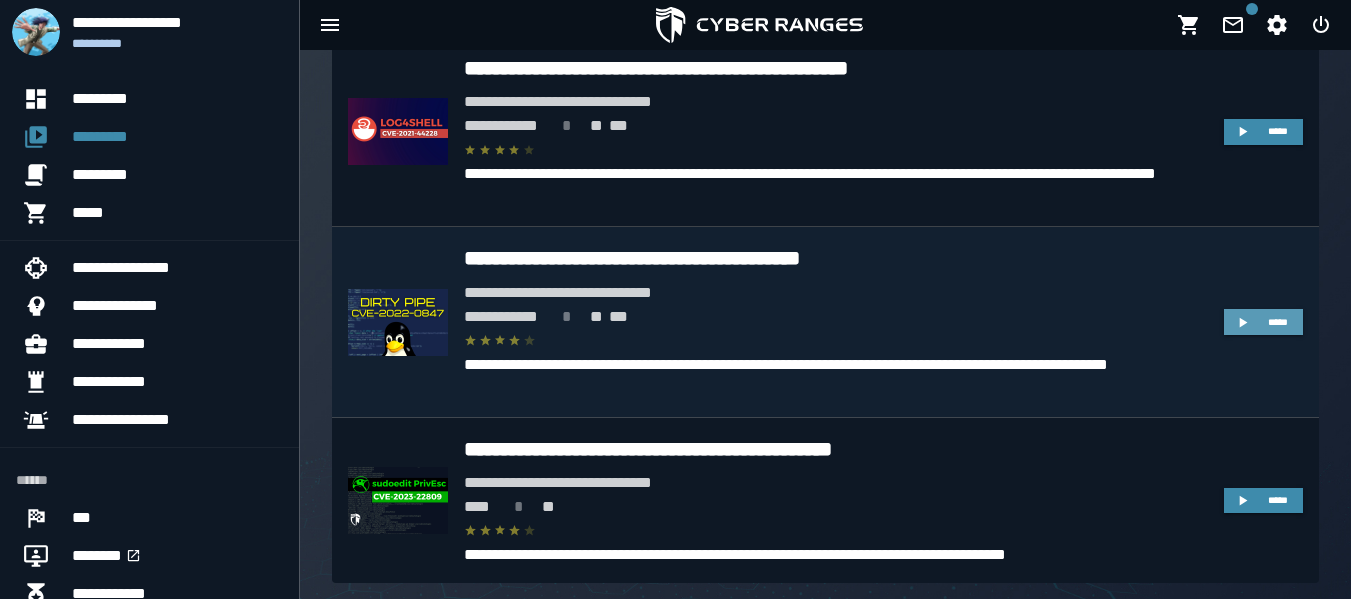 click on "*****" at bounding box center [1263, 322] 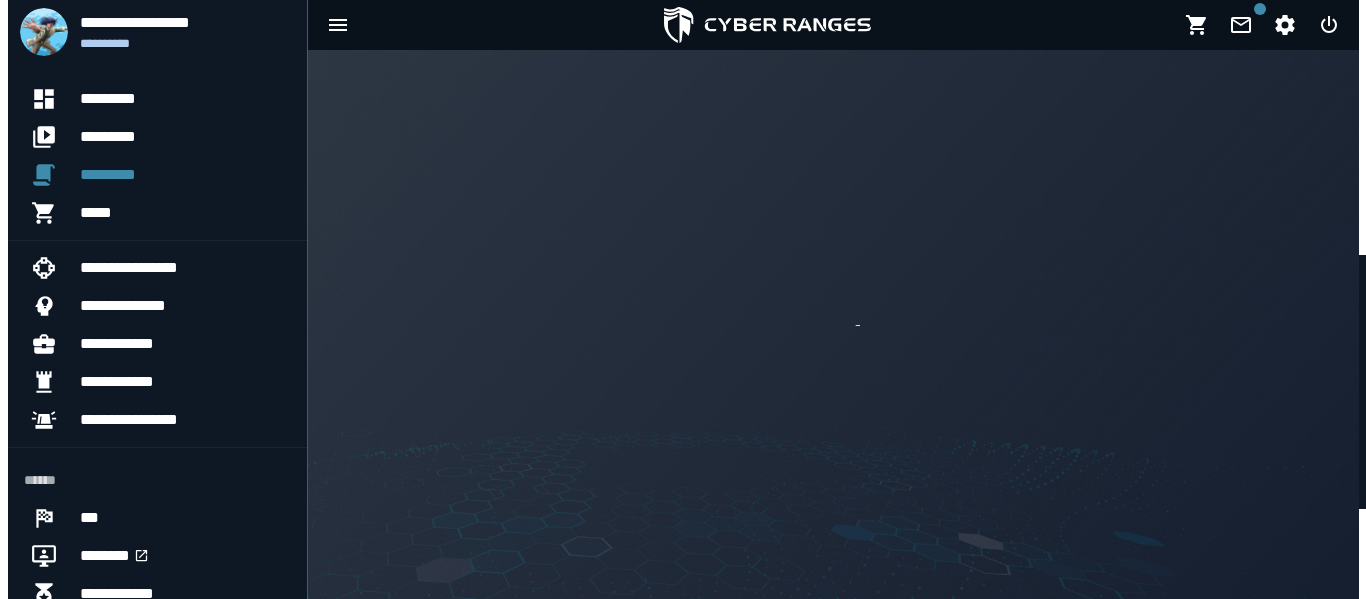 scroll, scrollTop: 0, scrollLeft: 0, axis: both 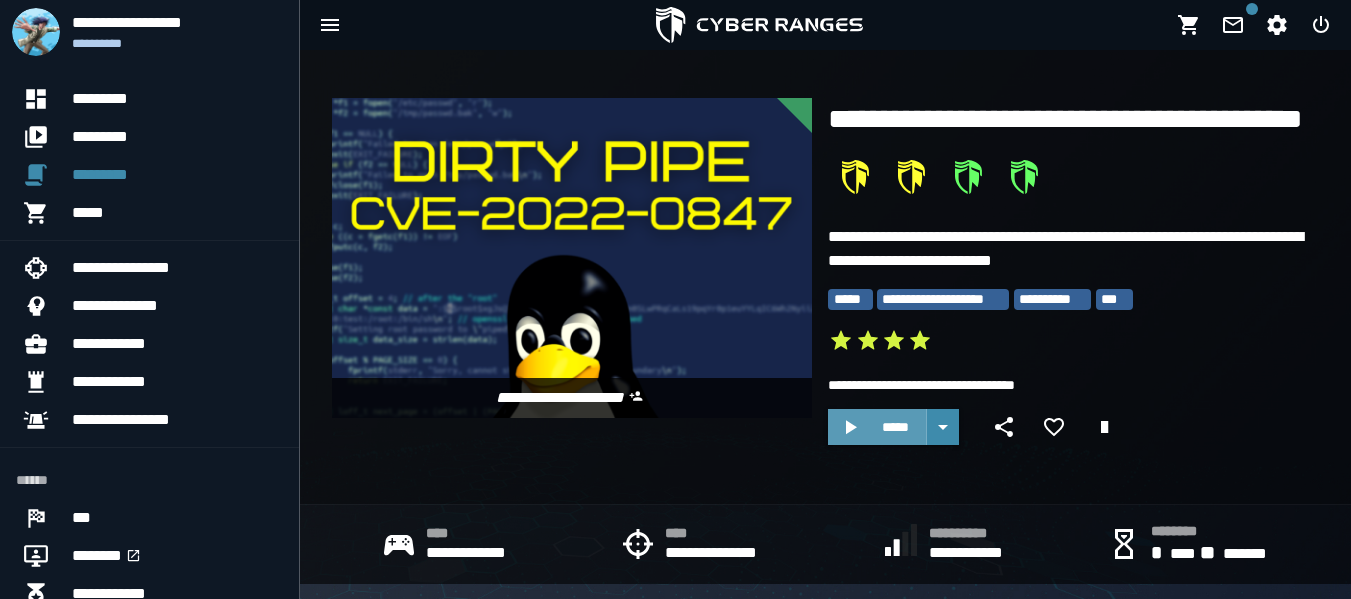 click on "*****" at bounding box center [895, 427] 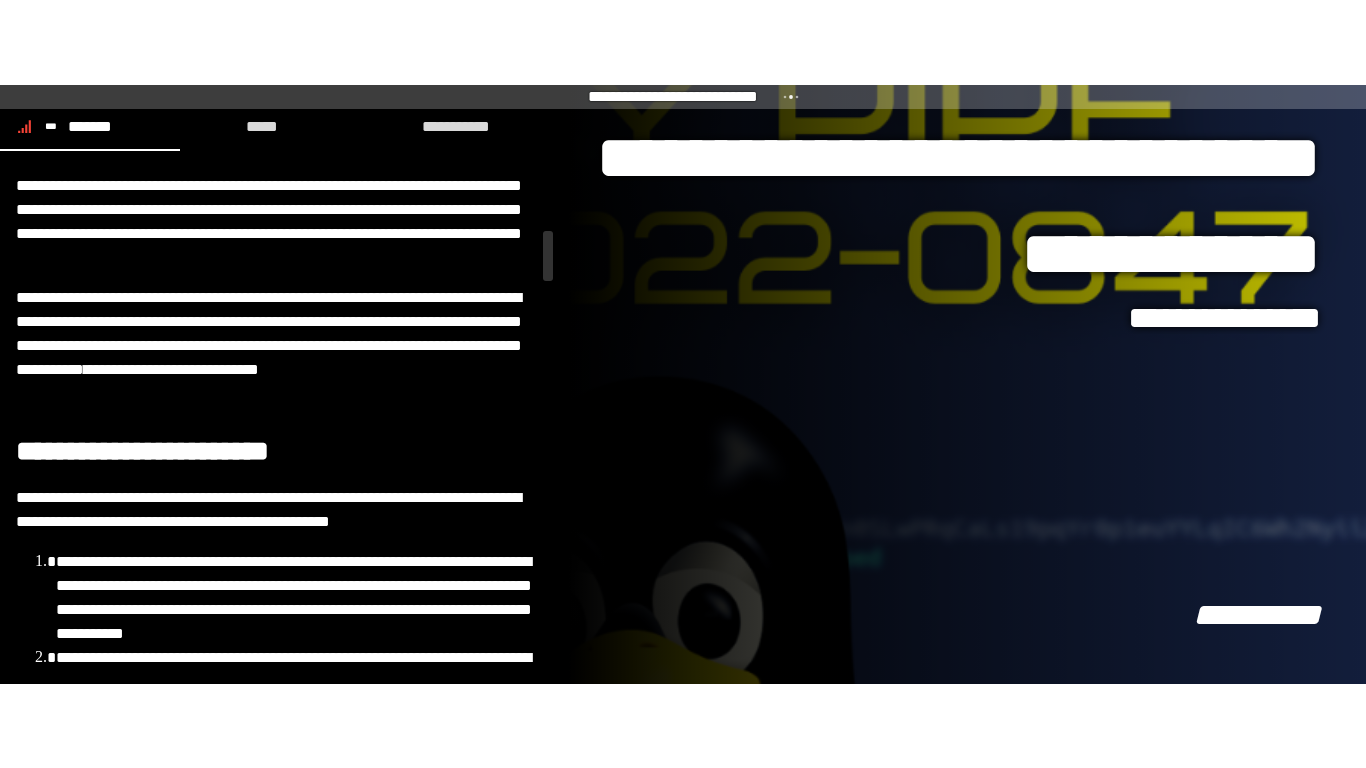 scroll, scrollTop: 0, scrollLeft: 0, axis: both 